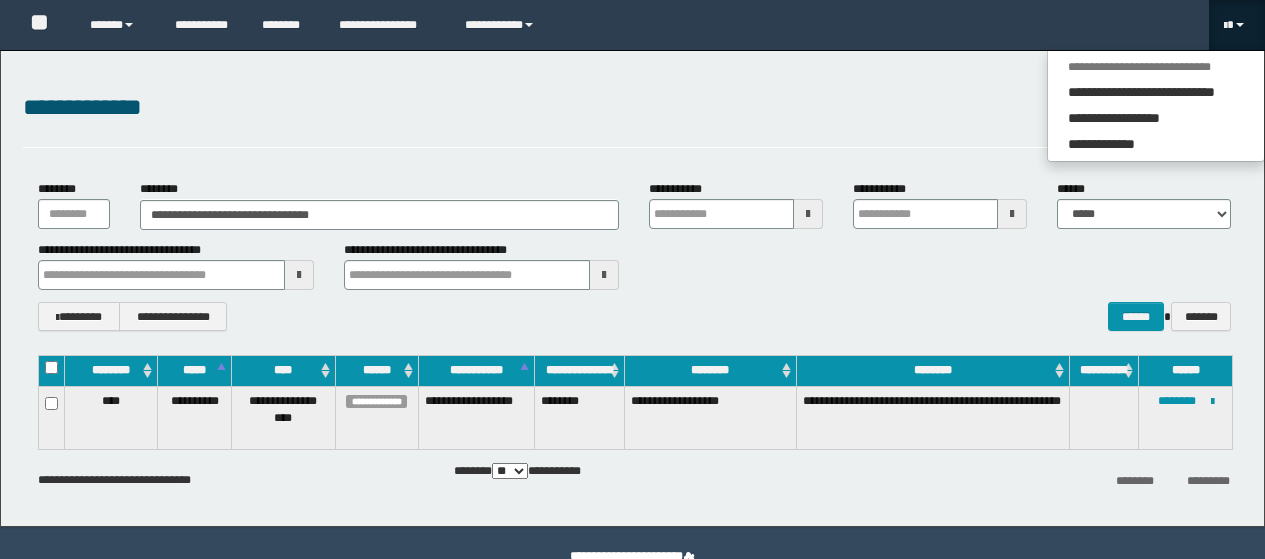 scroll, scrollTop: 0, scrollLeft: 0, axis: both 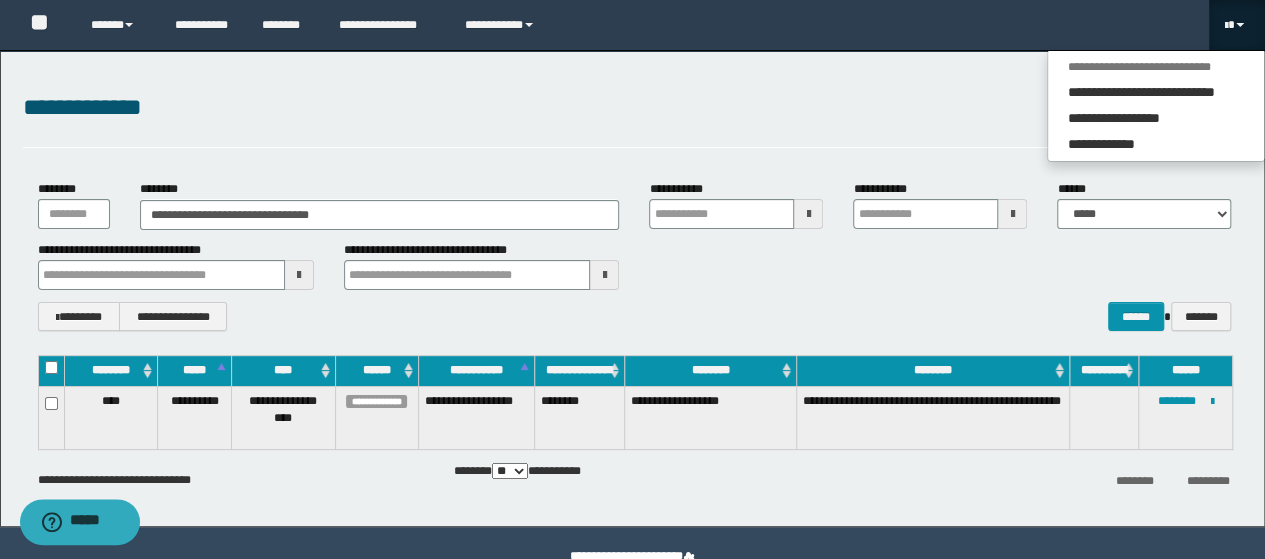 drag, startPoint x: 454, startPoint y: 143, endPoint x: 949, endPoint y: 171, distance: 495.7913 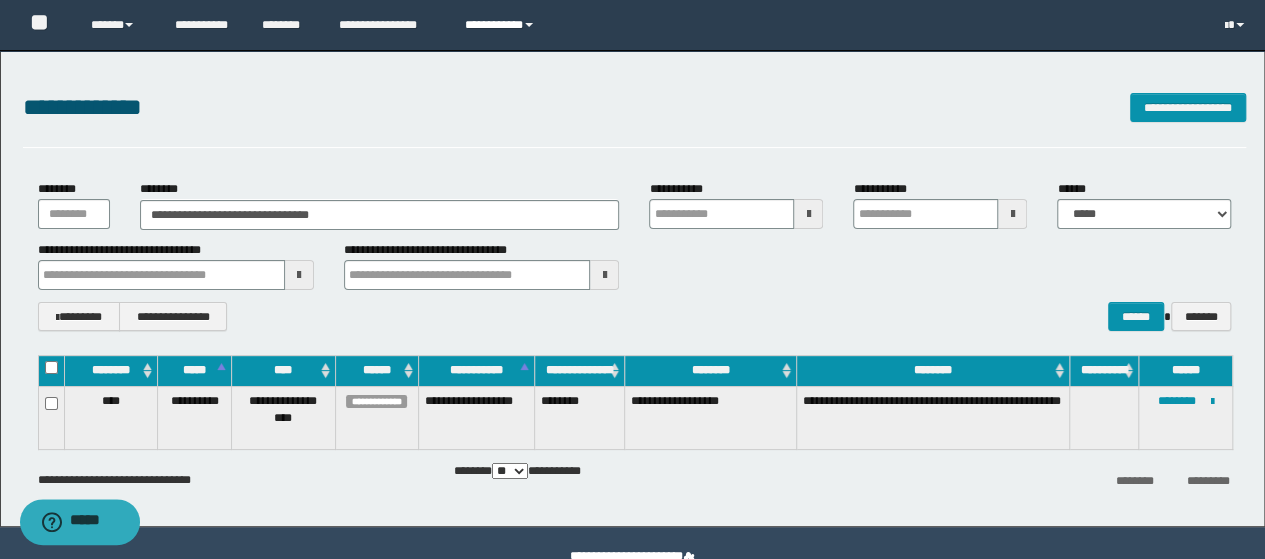 click on "**********" at bounding box center (502, 25) 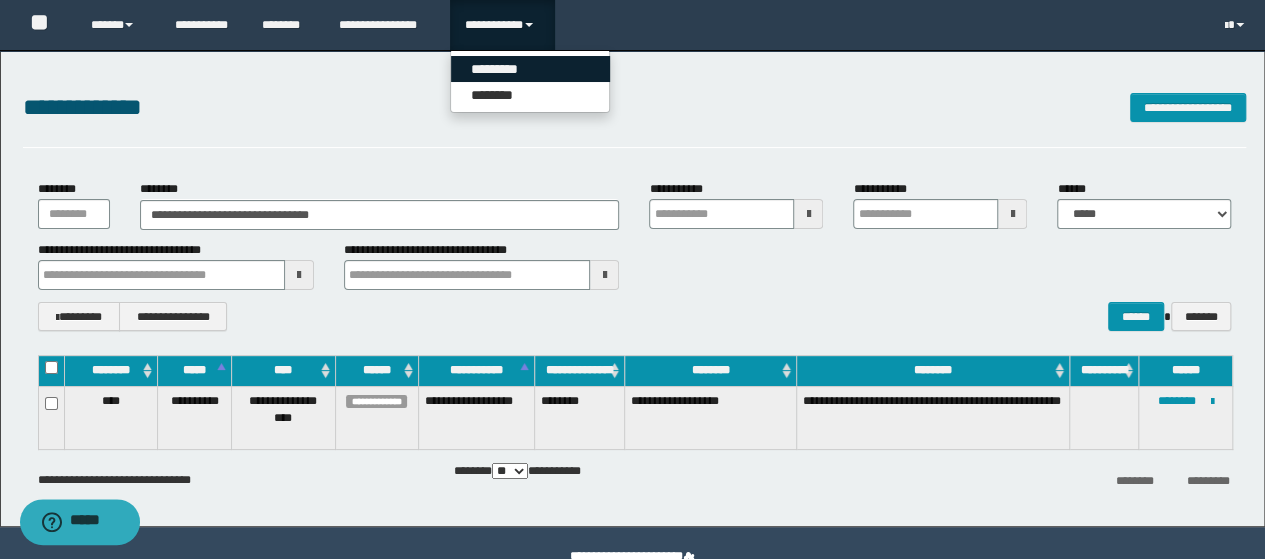 click on "*********" at bounding box center (530, 69) 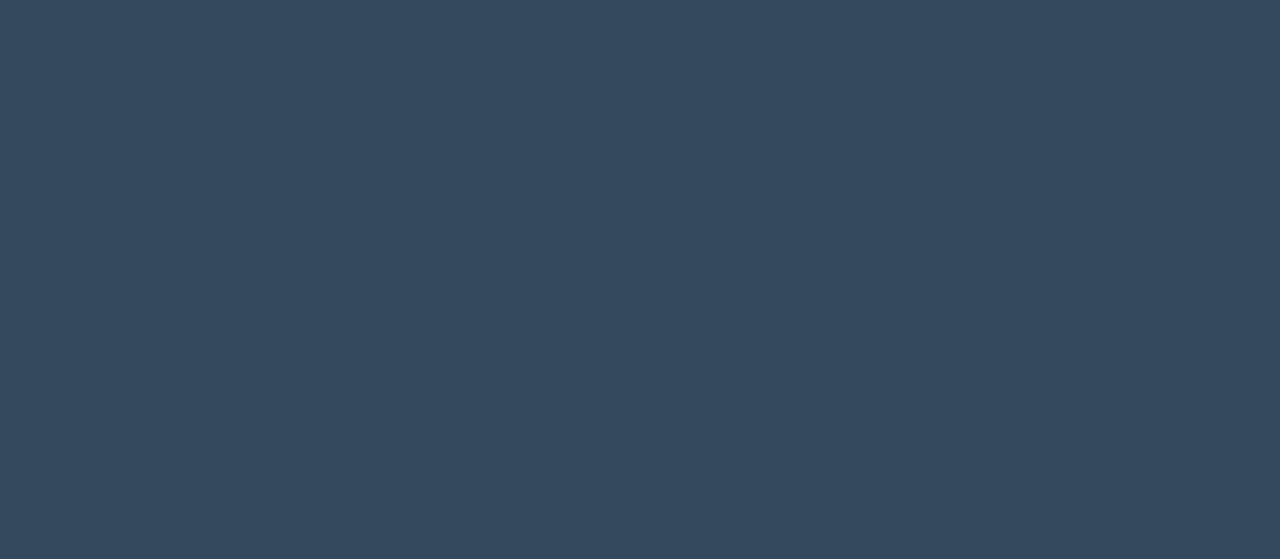 scroll, scrollTop: 0, scrollLeft: 0, axis: both 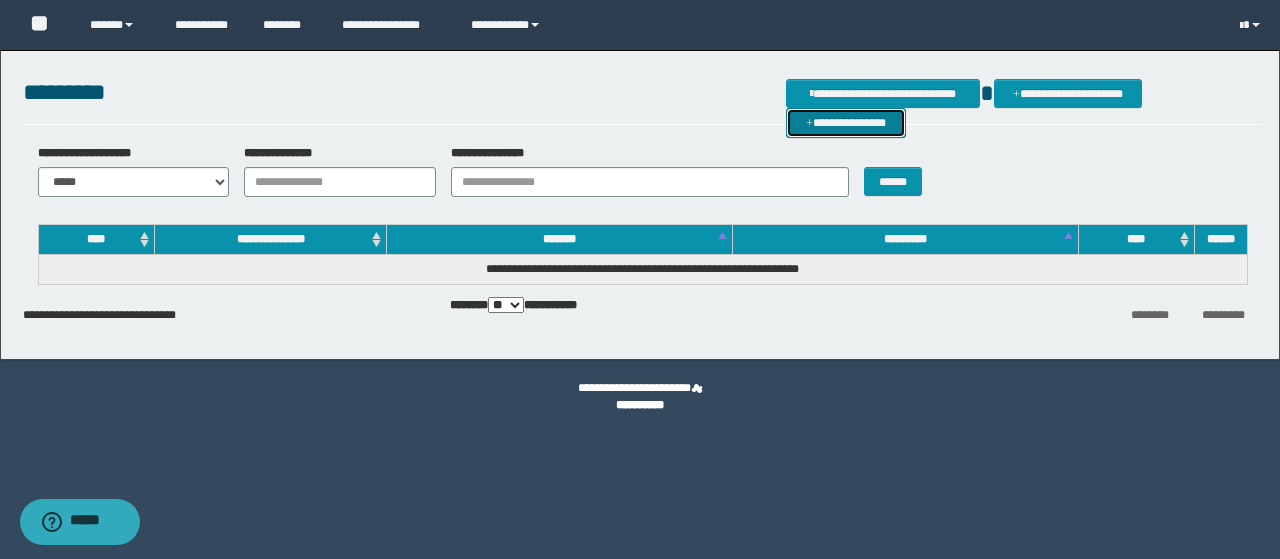 click on "**********" at bounding box center [846, 122] 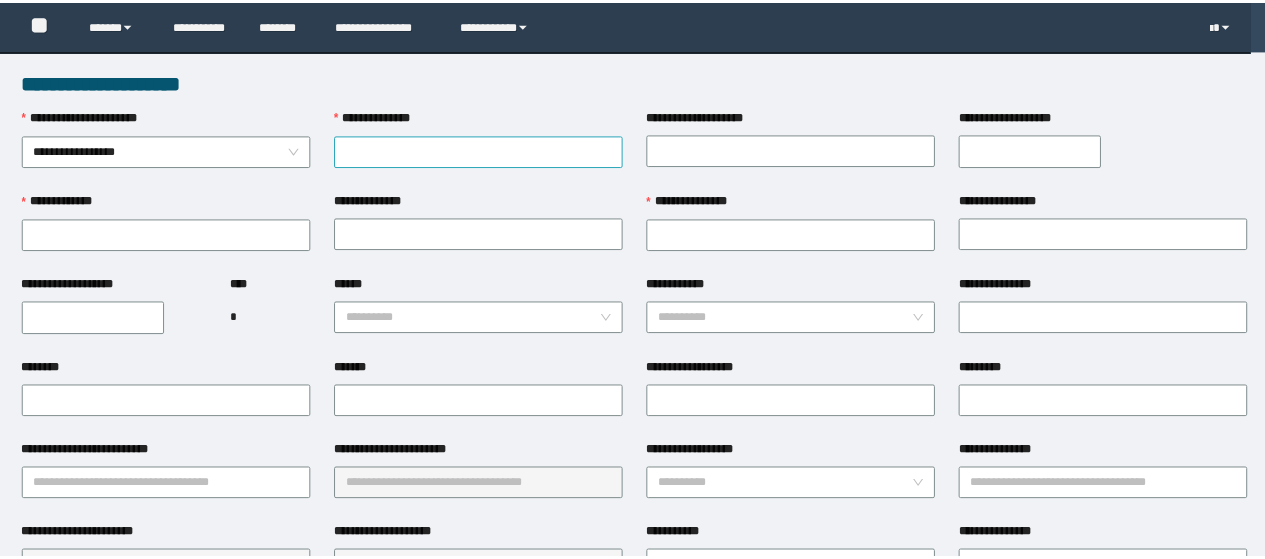scroll, scrollTop: 0, scrollLeft: 0, axis: both 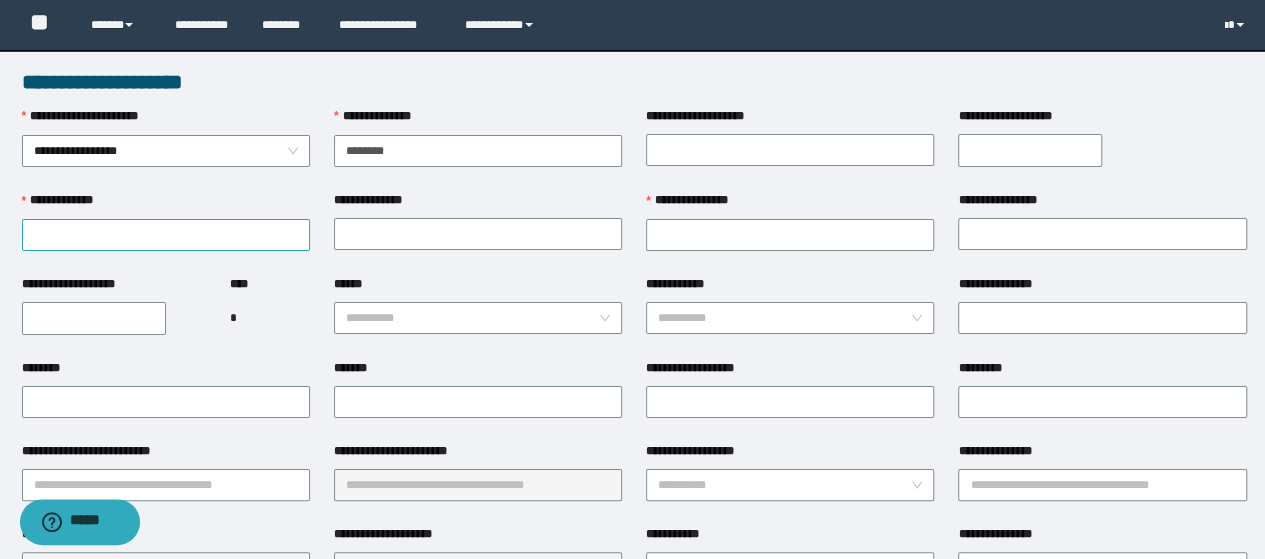 type on "********" 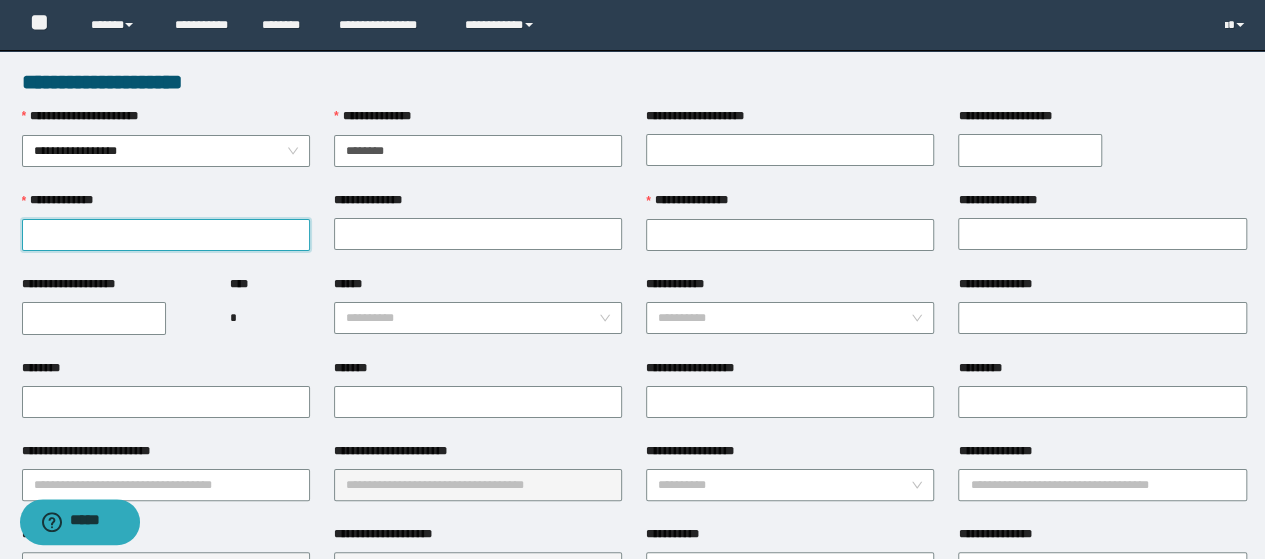 click on "**********" at bounding box center (166, 235) 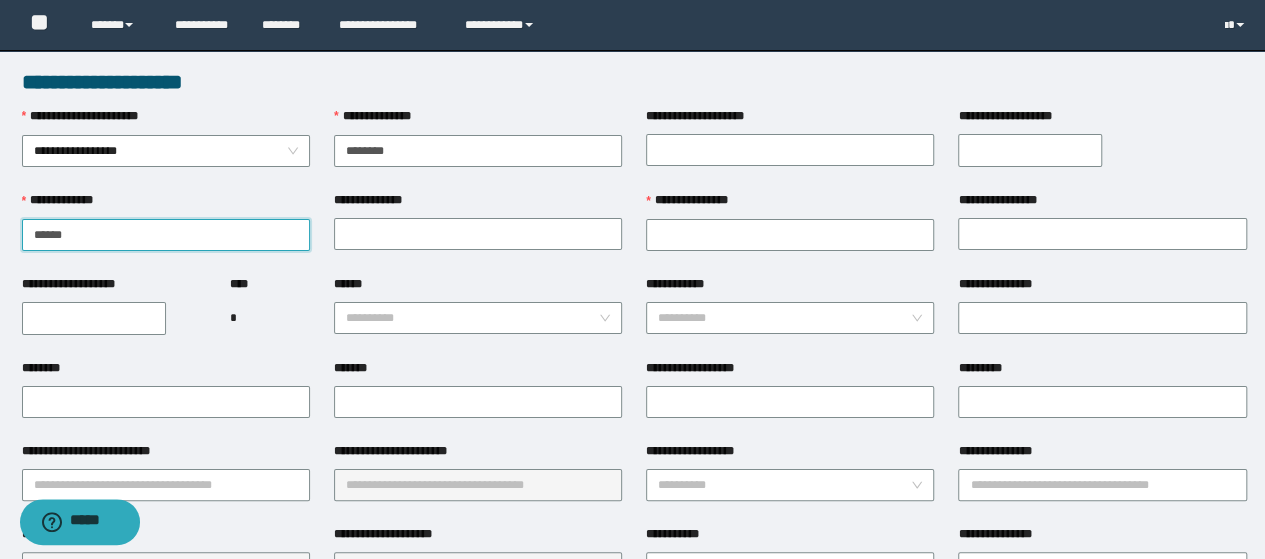 type on "******" 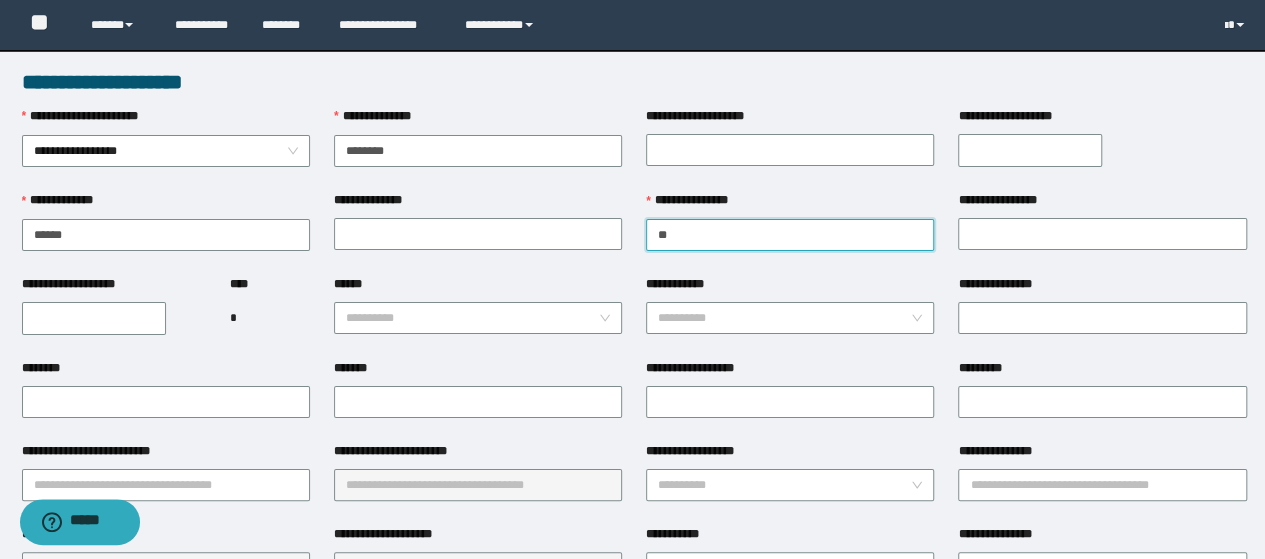 type on "*" 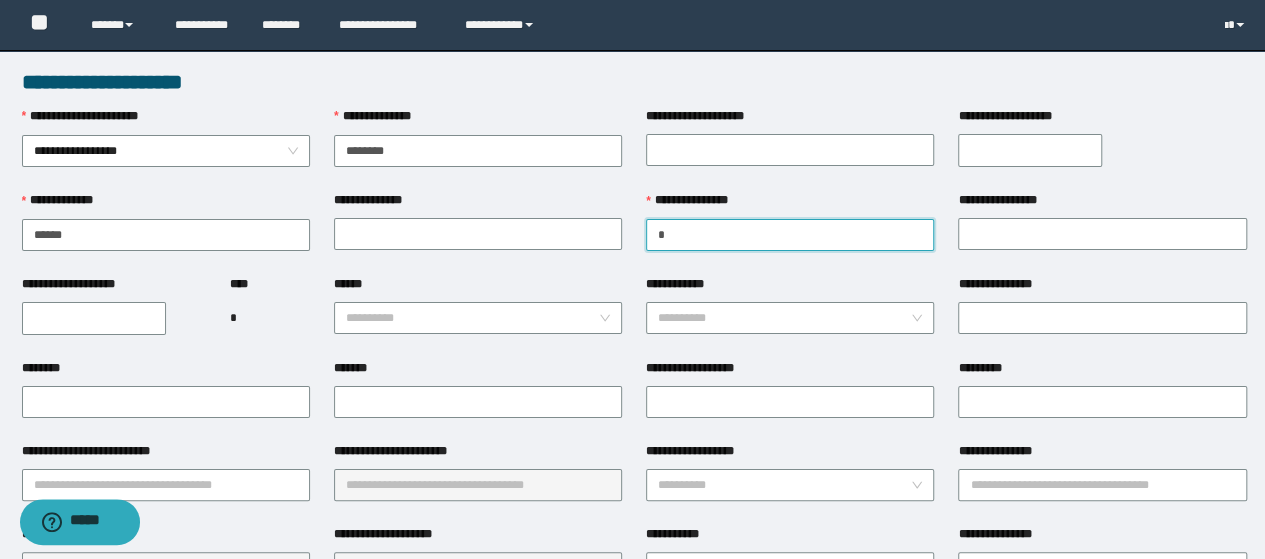 type 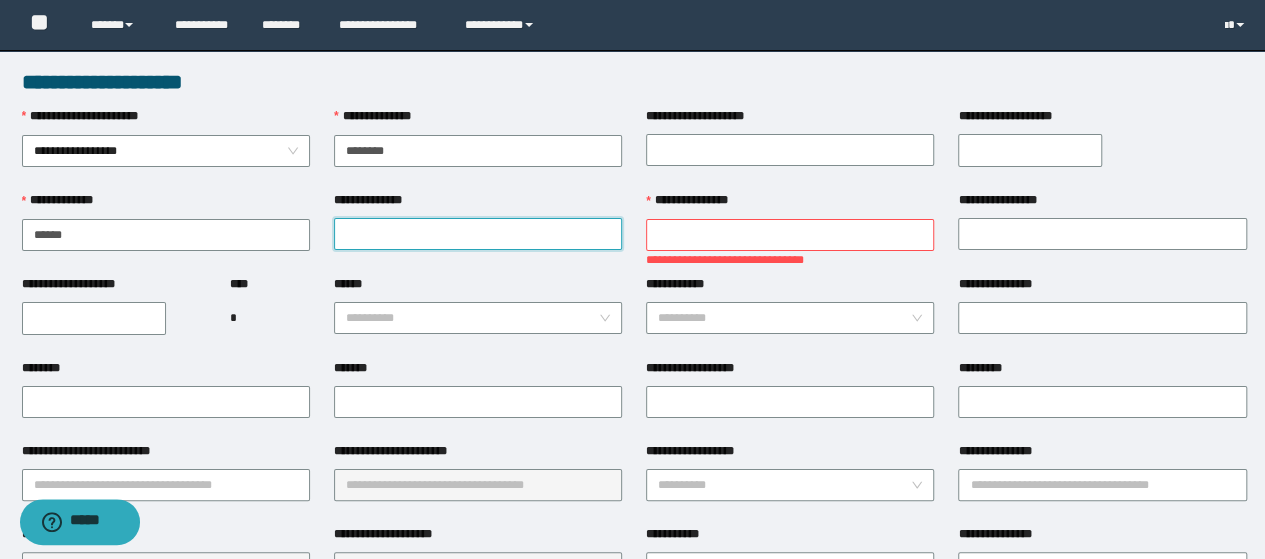 click on "**********" at bounding box center (478, 234) 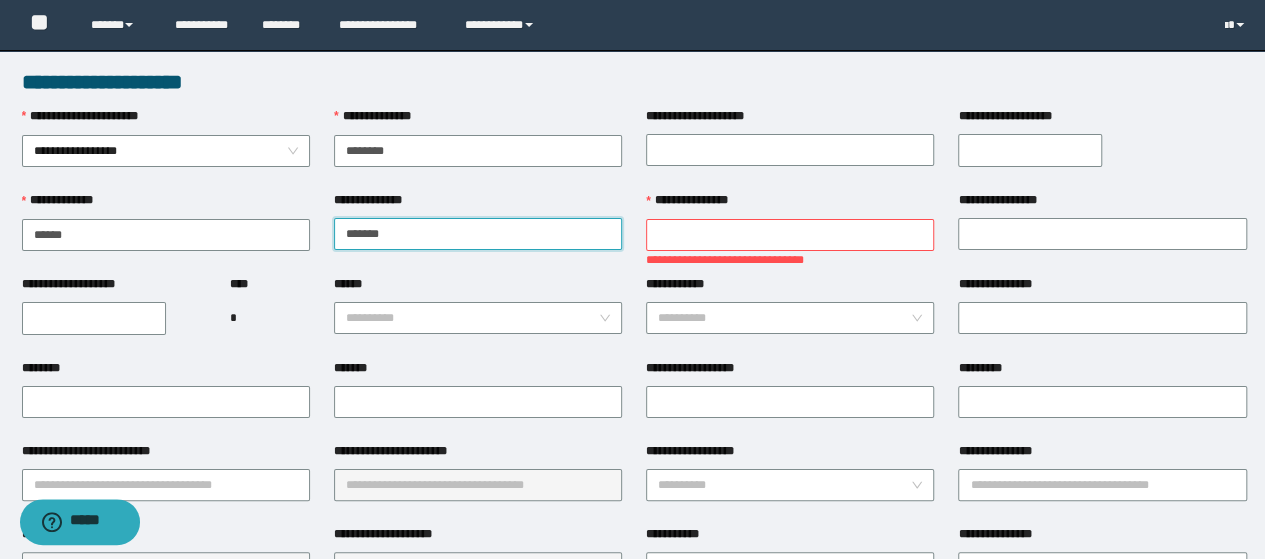type on "*******" 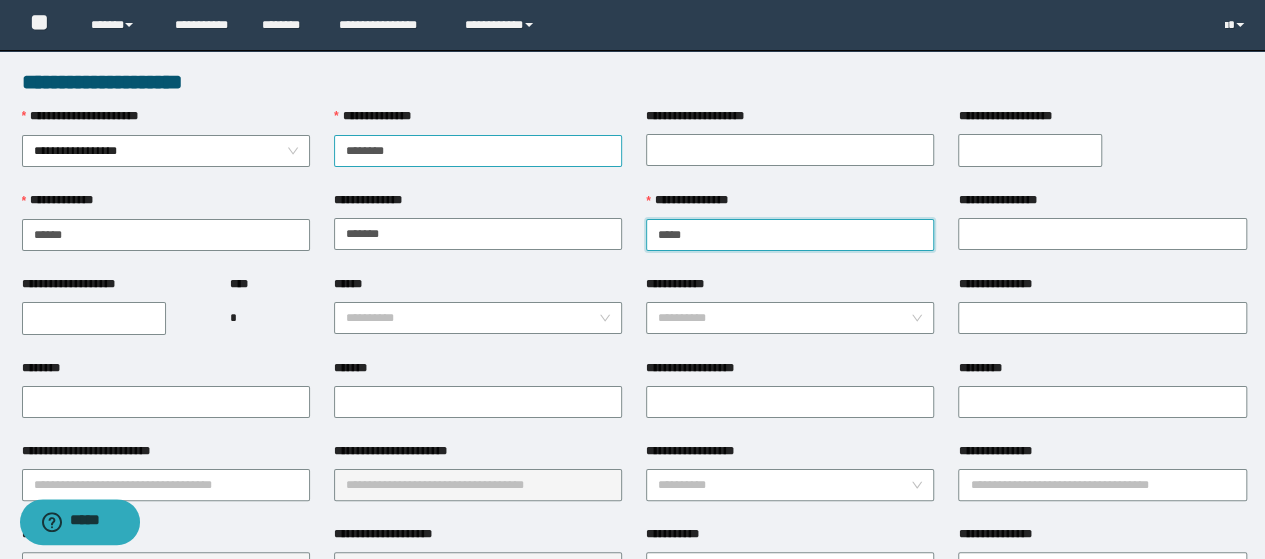 type on "*****" 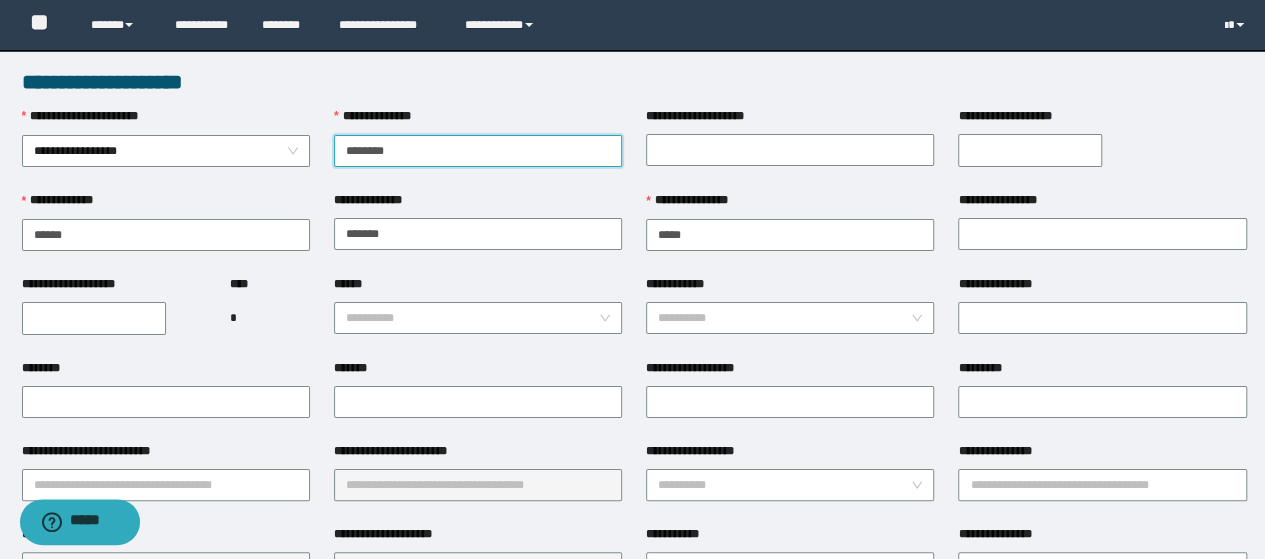 click on "********" at bounding box center (478, 151) 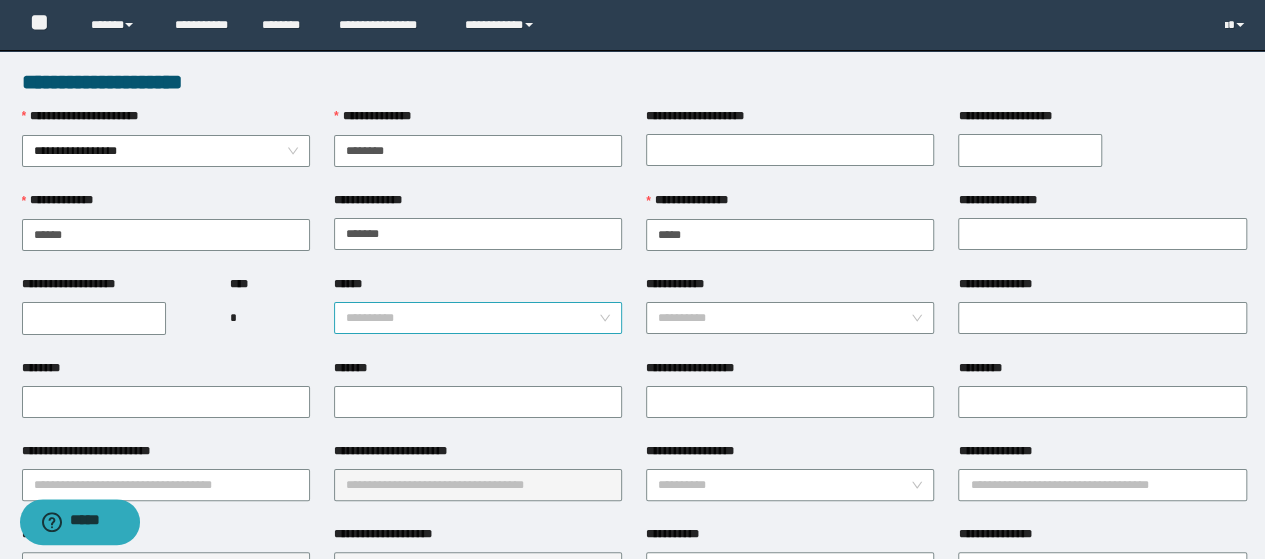 click on "******" at bounding box center [472, 318] 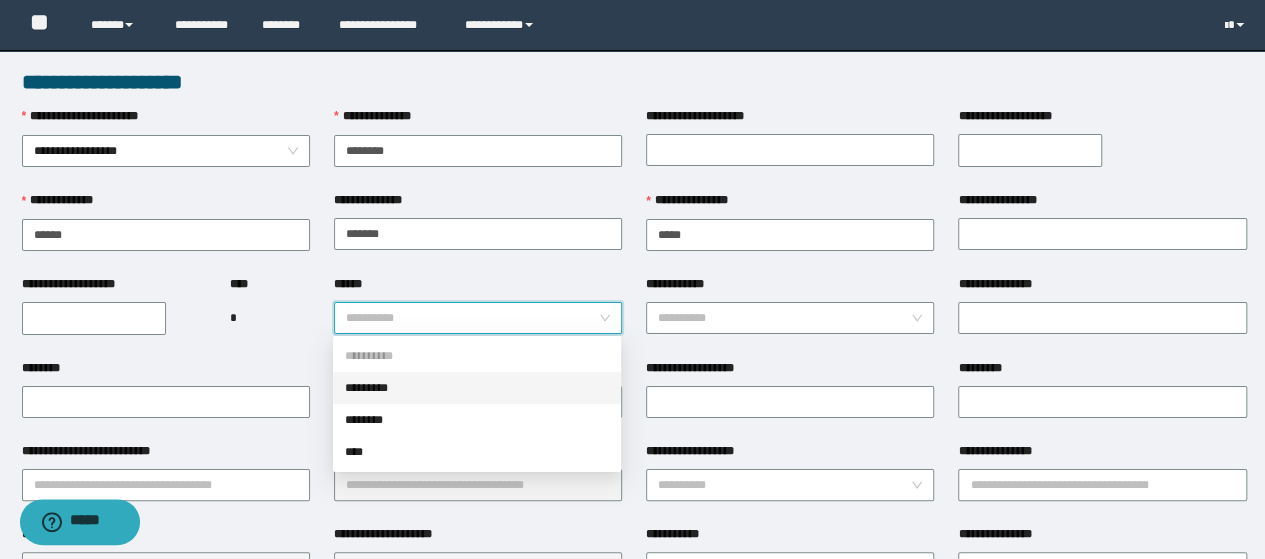 click on "*********" at bounding box center (477, 388) 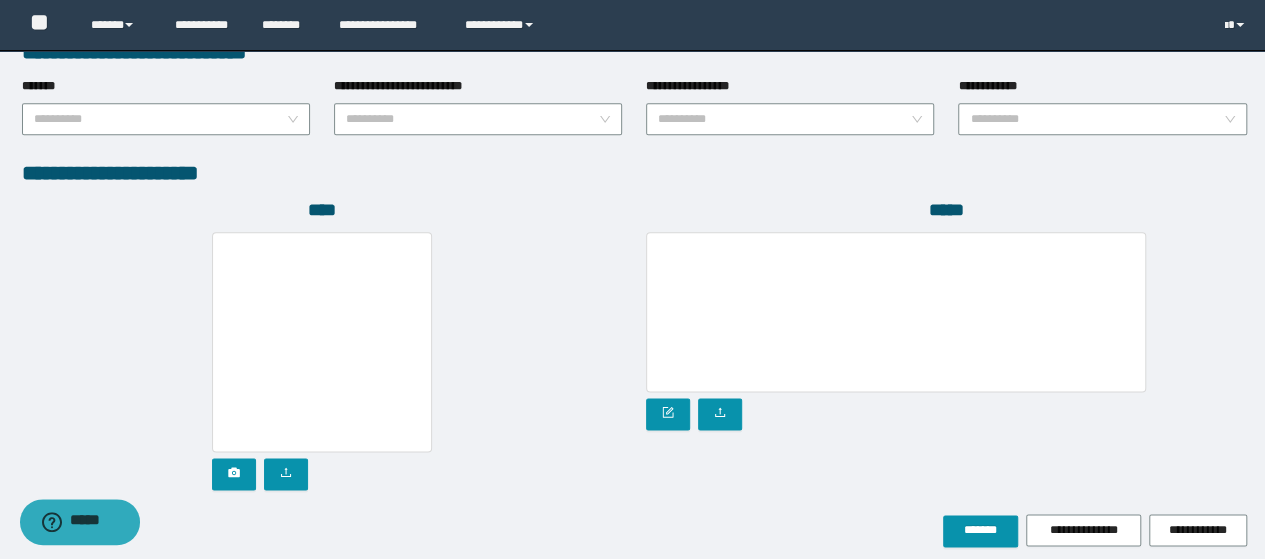 scroll, scrollTop: 1142, scrollLeft: 0, axis: vertical 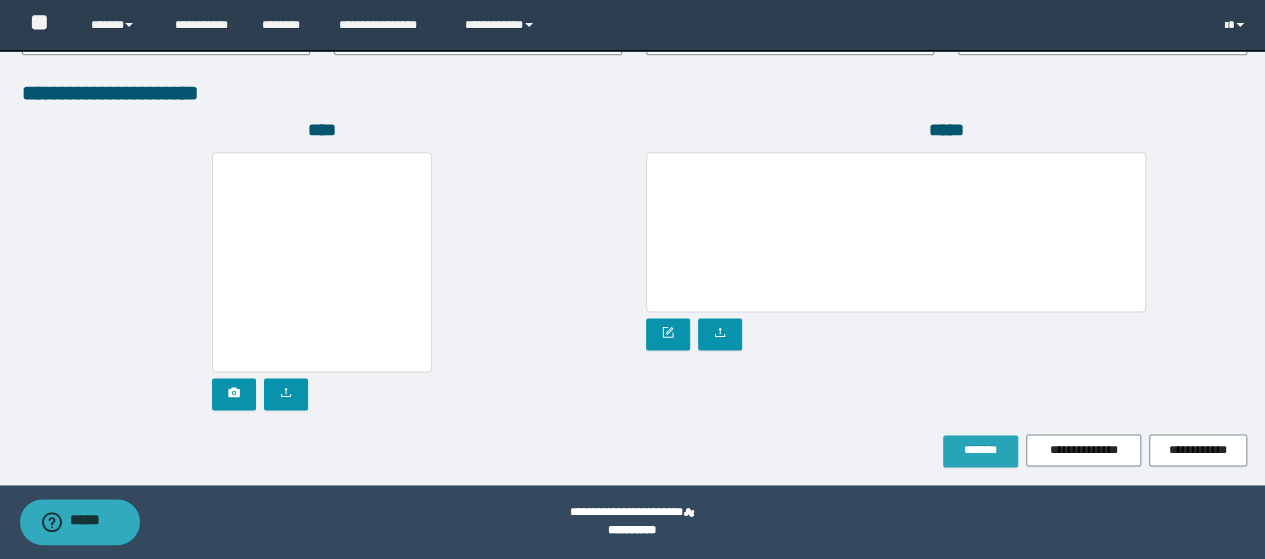 click on "*******" at bounding box center (980, 451) 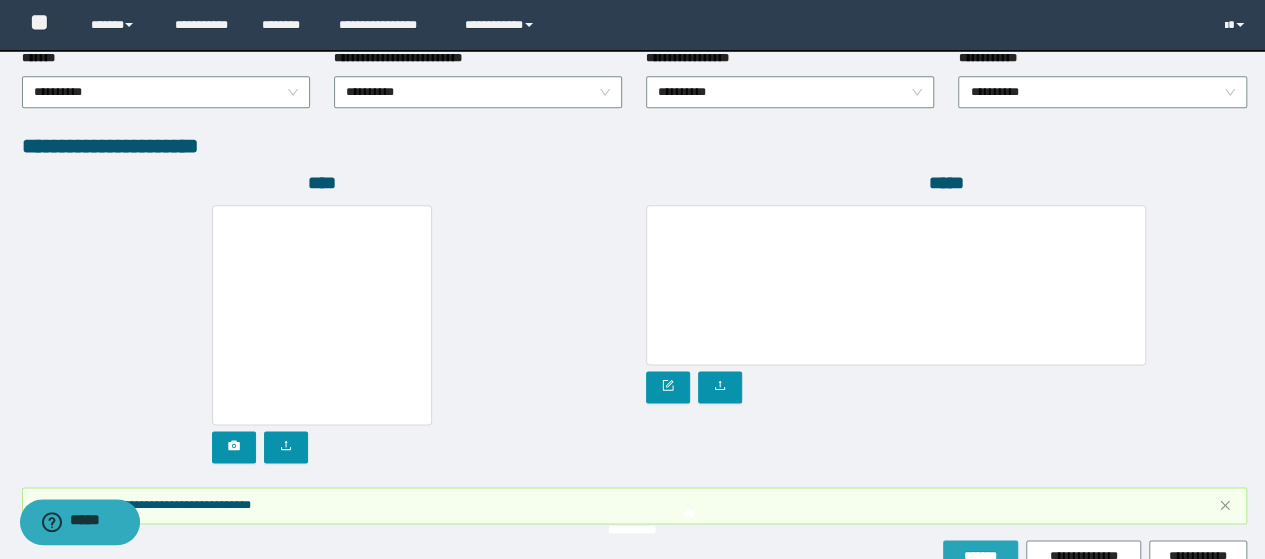 scroll, scrollTop: 1194, scrollLeft: 0, axis: vertical 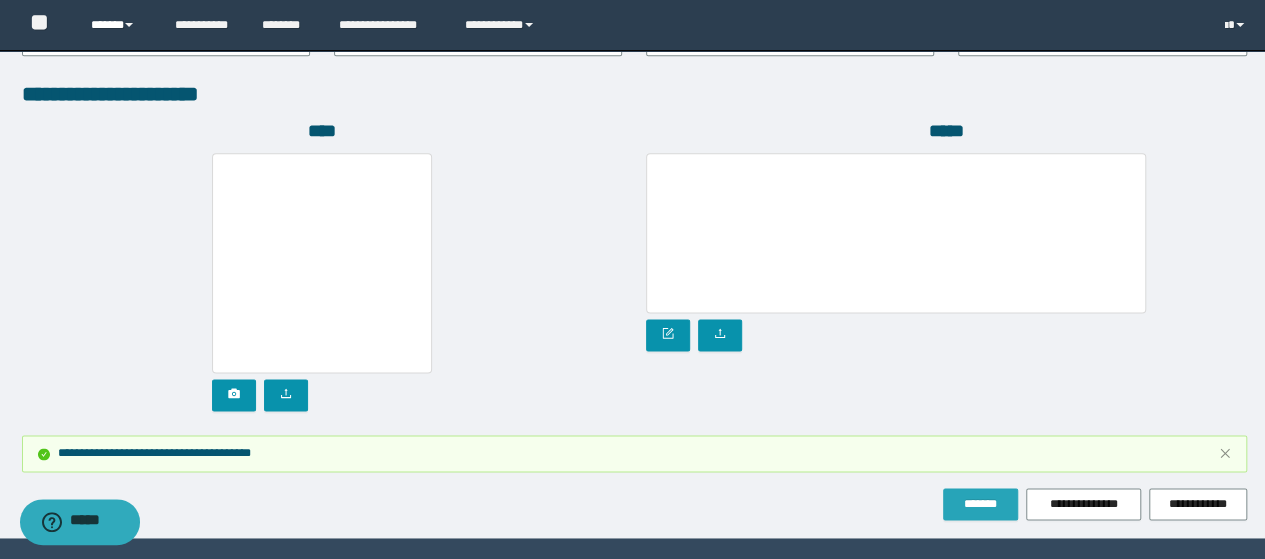 click on "******" at bounding box center (117, 25) 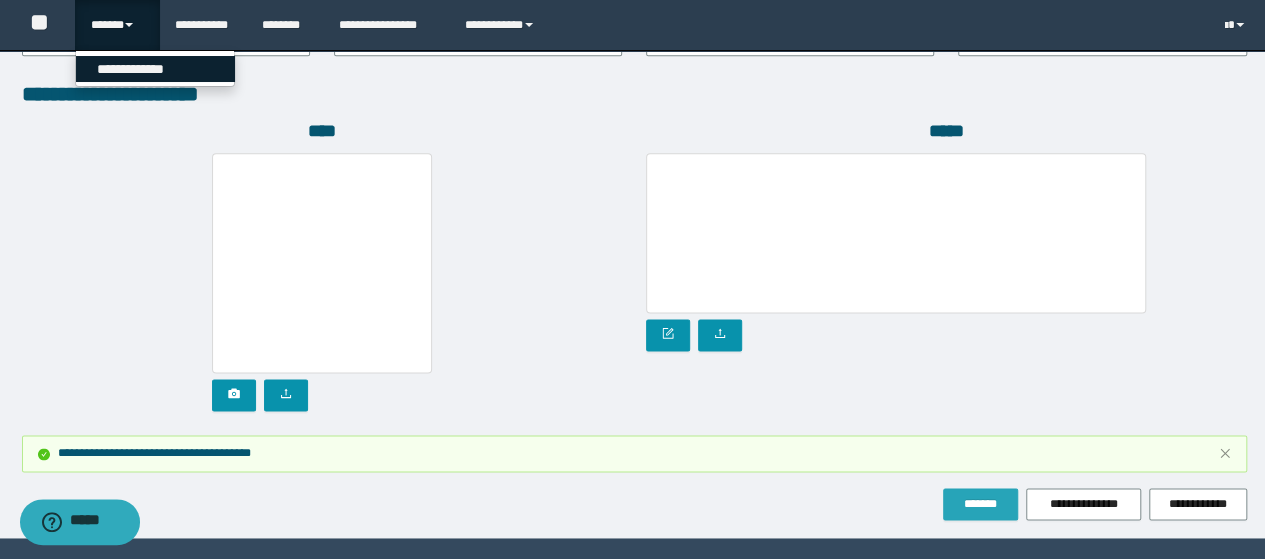 click on "**********" at bounding box center [155, 69] 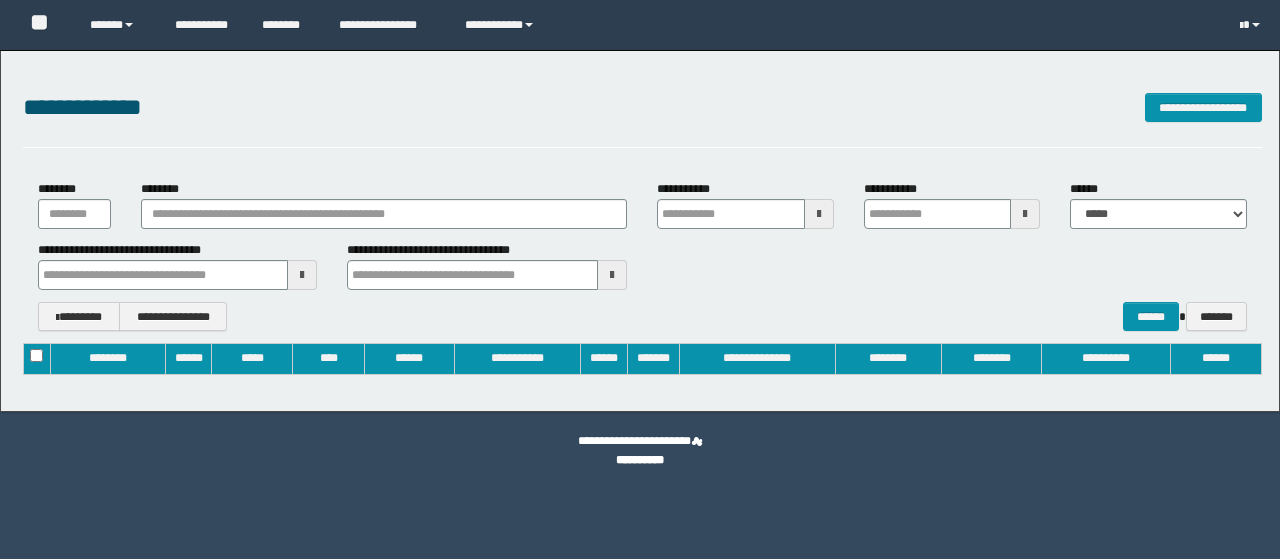type on "**********" 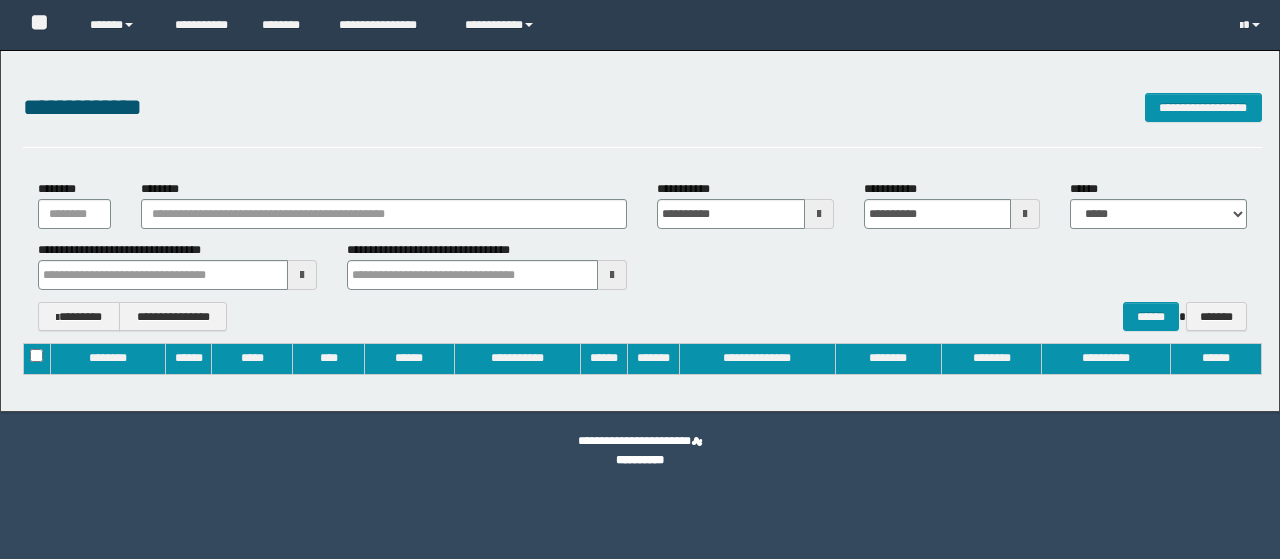 scroll, scrollTop: 0, scrollLeft: 0, axis: both 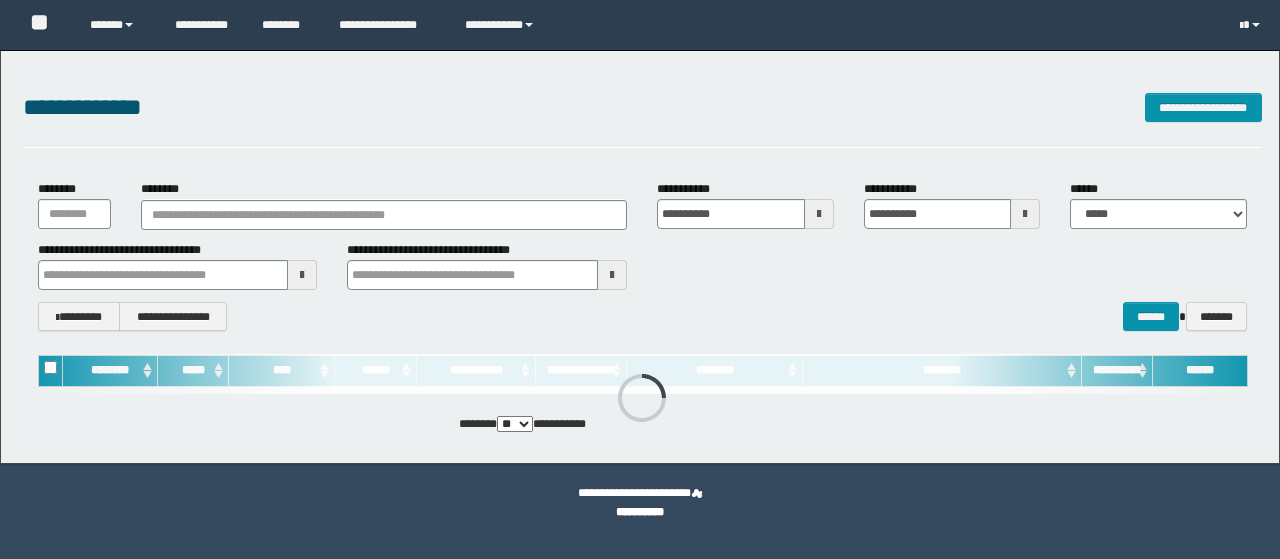 click on "**********" at bounding box center [1203, 108] 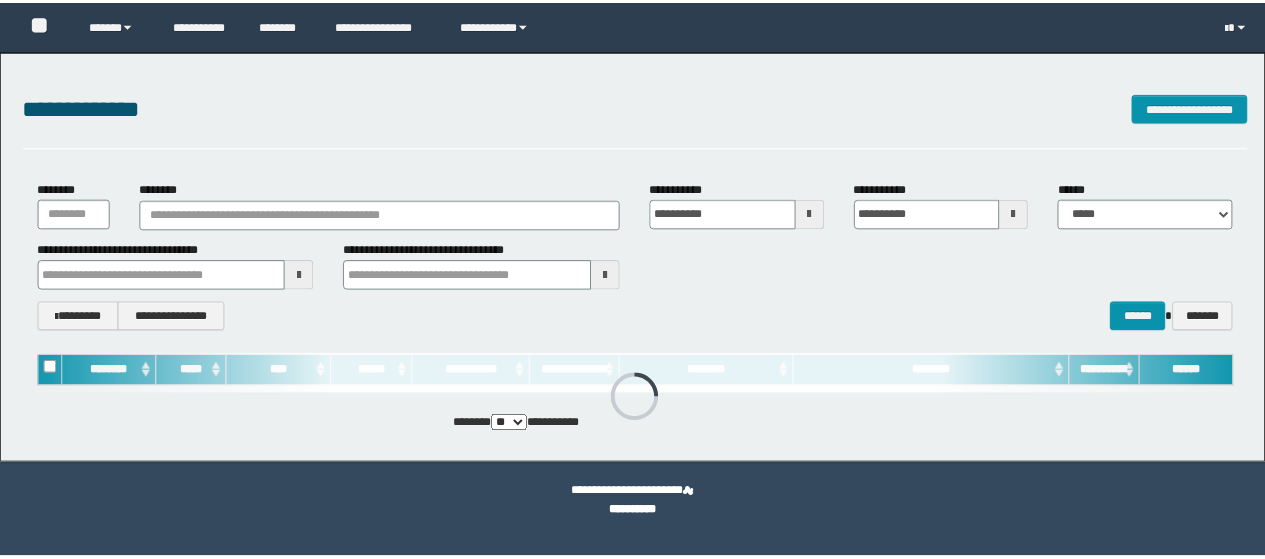 scroll, scrollTop: 0, scrollLeft: 0, axis: both 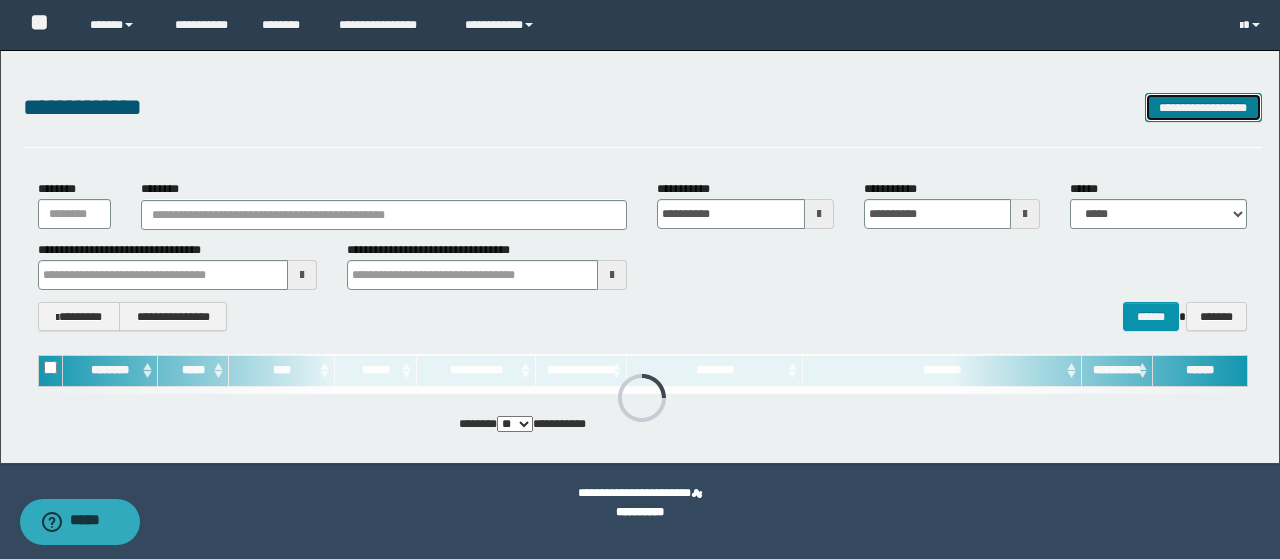 click on "**********" at bounding box center [1203, 107] 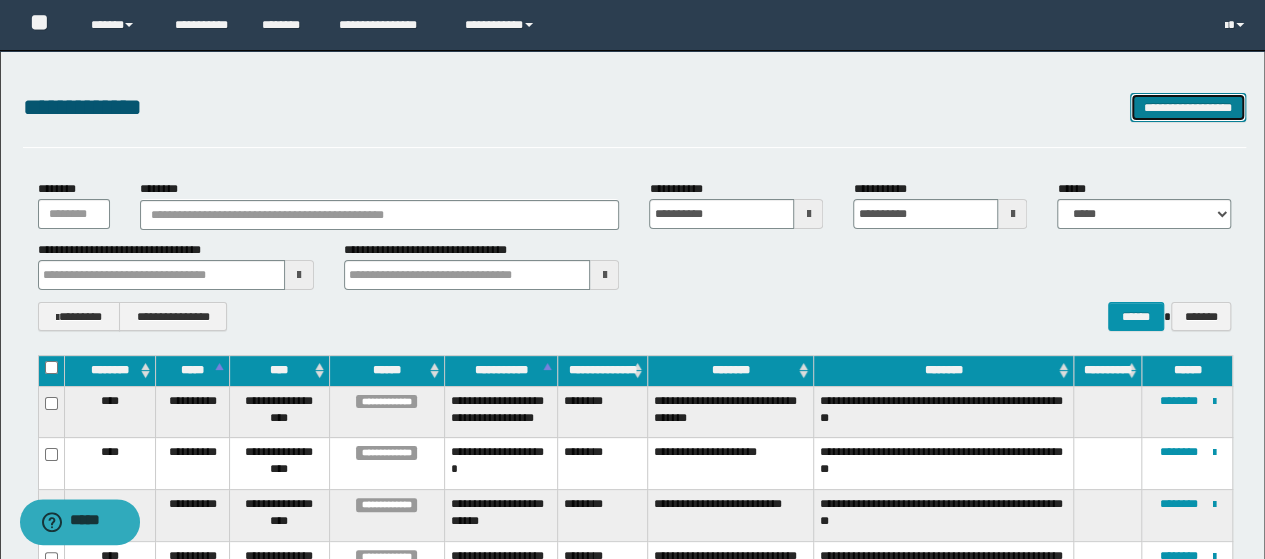click on "**********" at bounding box center [1188, 107] 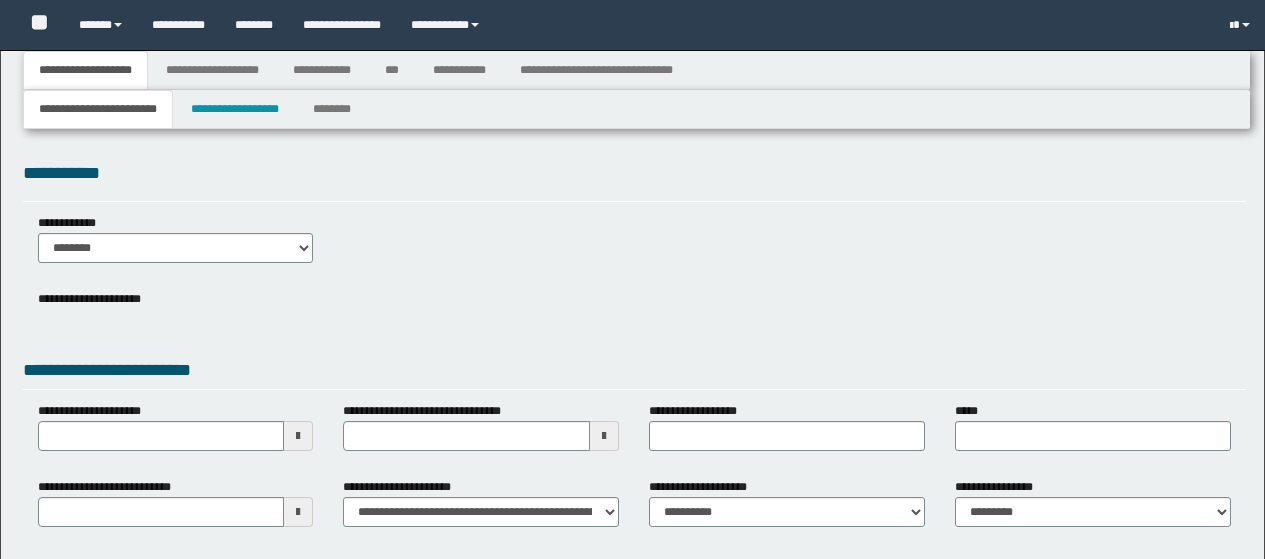 type 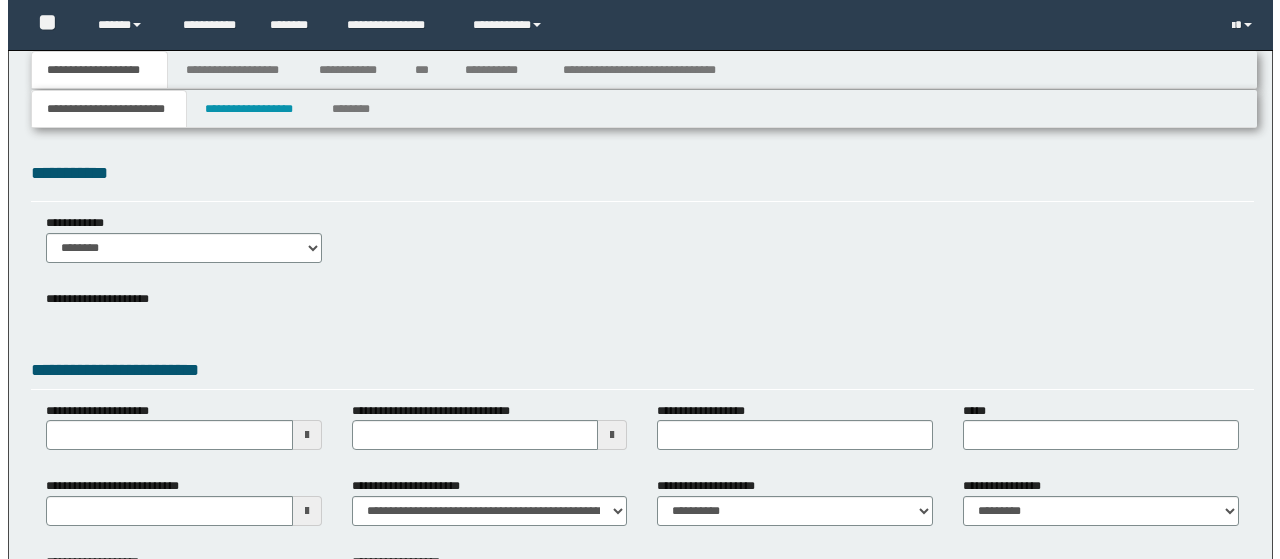 scroll, scrollTop: 0, scrollLeft: 0, axis: both 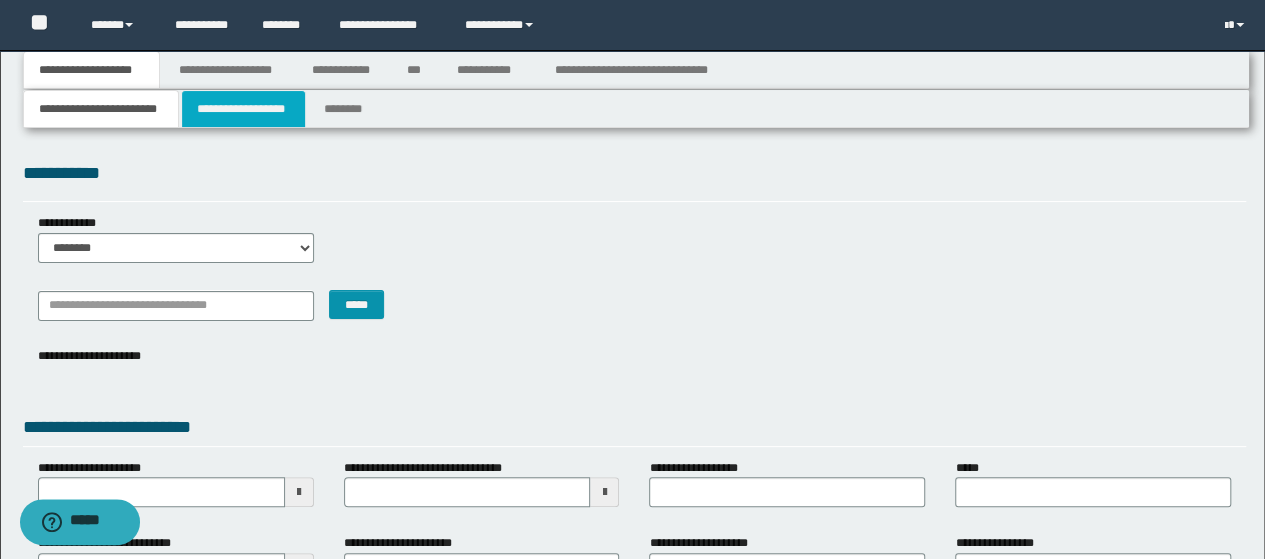 click on "**********" at bounding box center [243, 109] 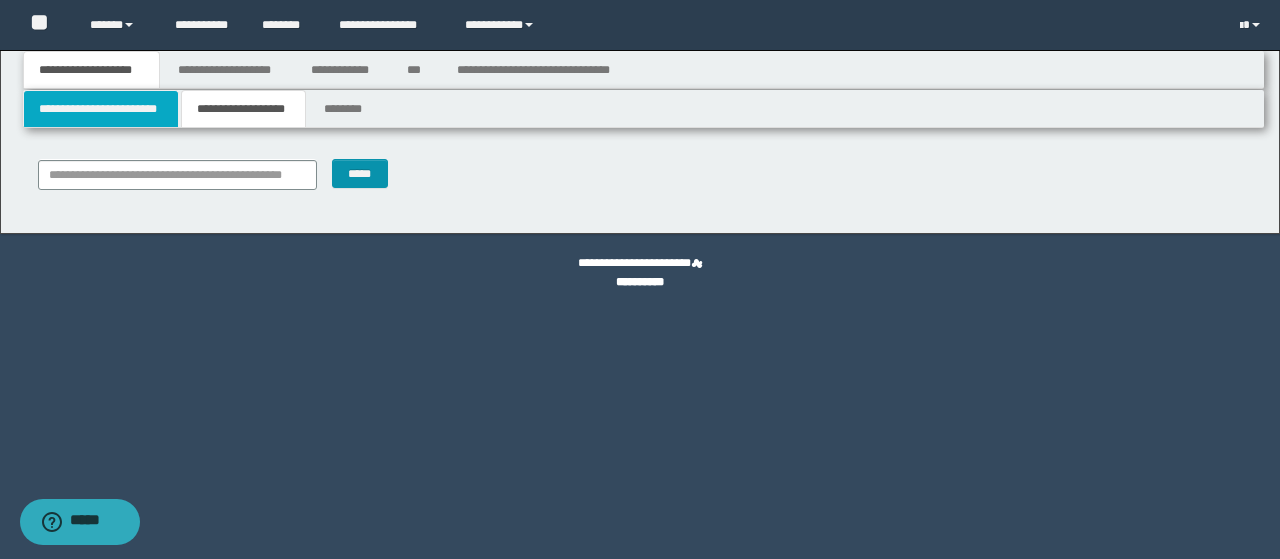 click on "**********" at bounding box center [101, 109] 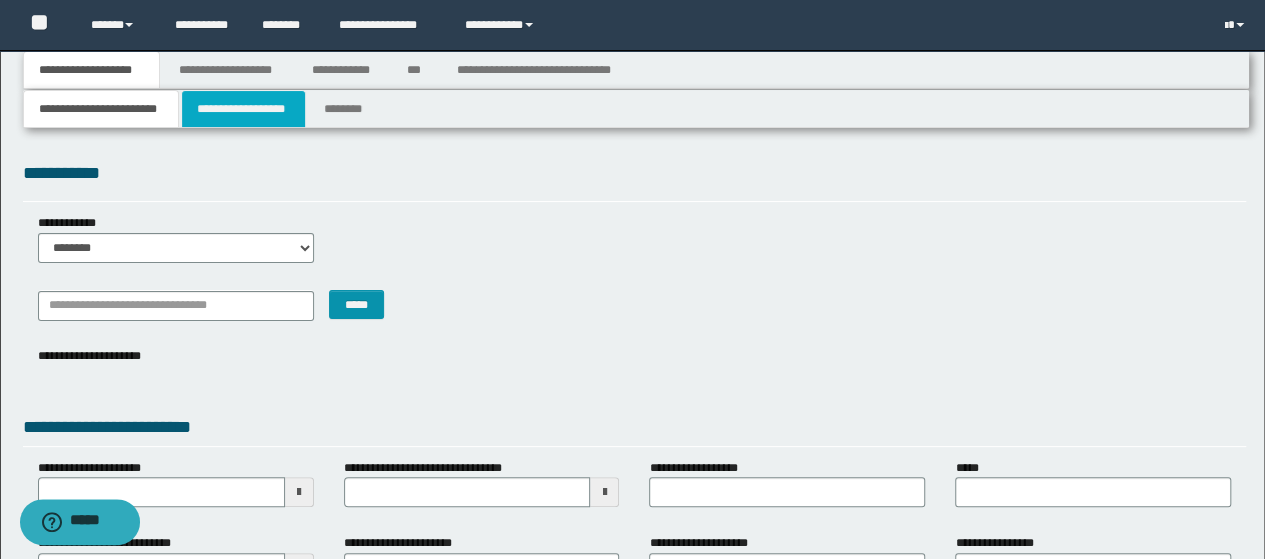 click on "**********" at bounding box center (243, 109) 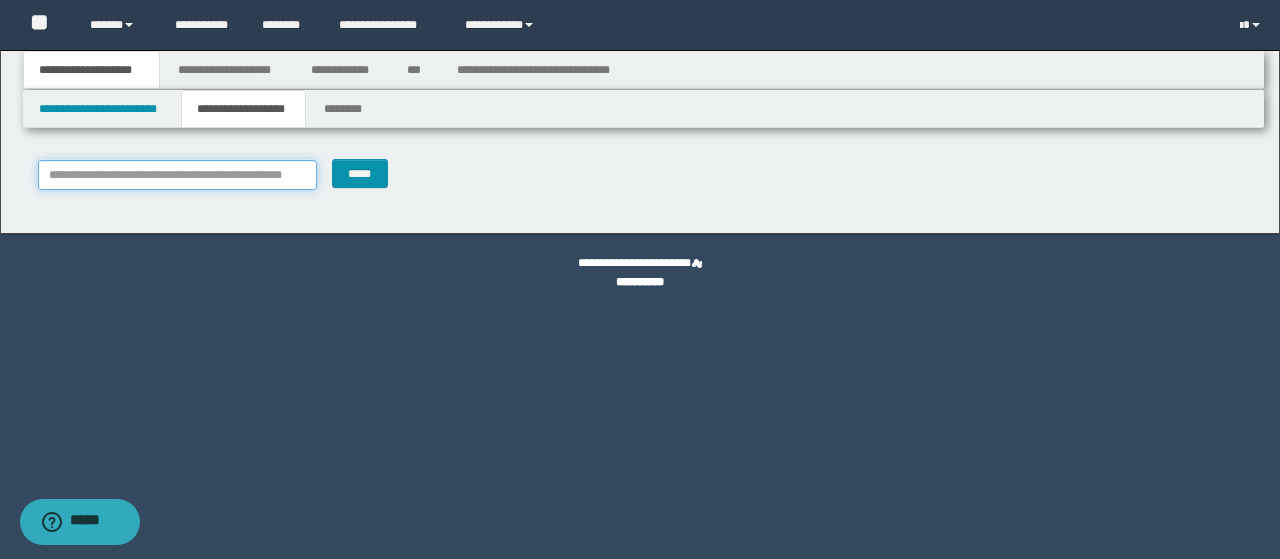click on "**********" at bounding box center [178, 175] 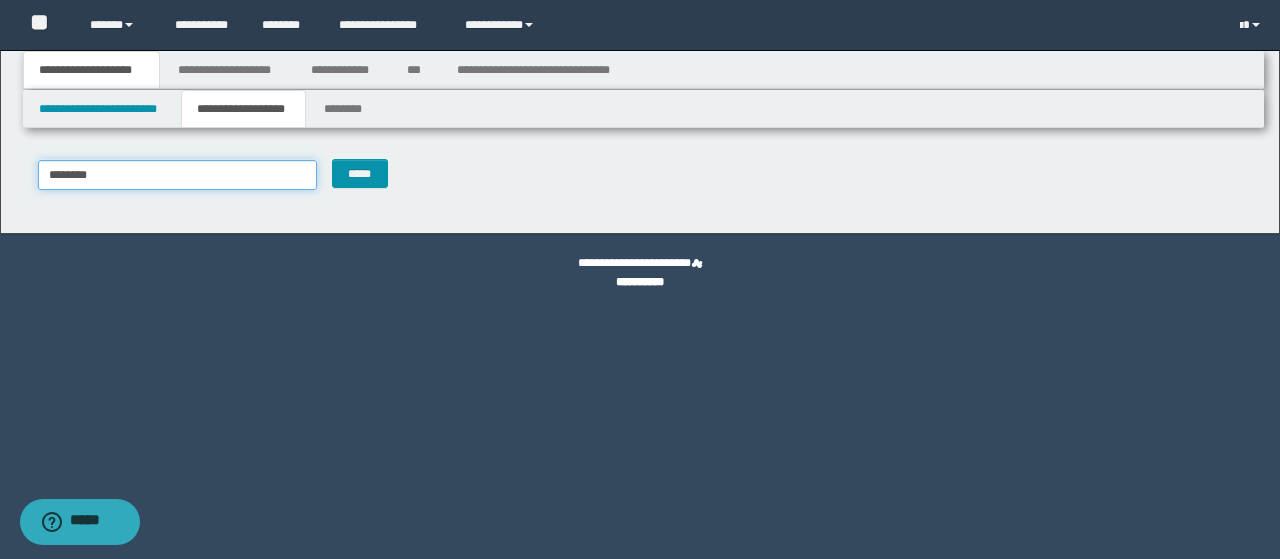 type on "********" 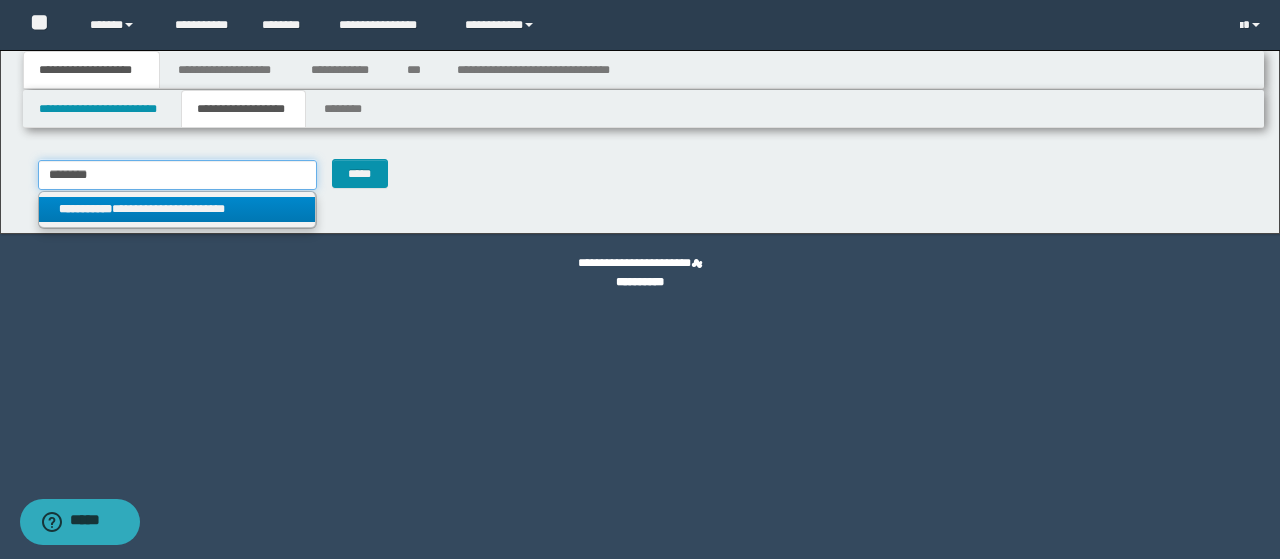 type on "********" 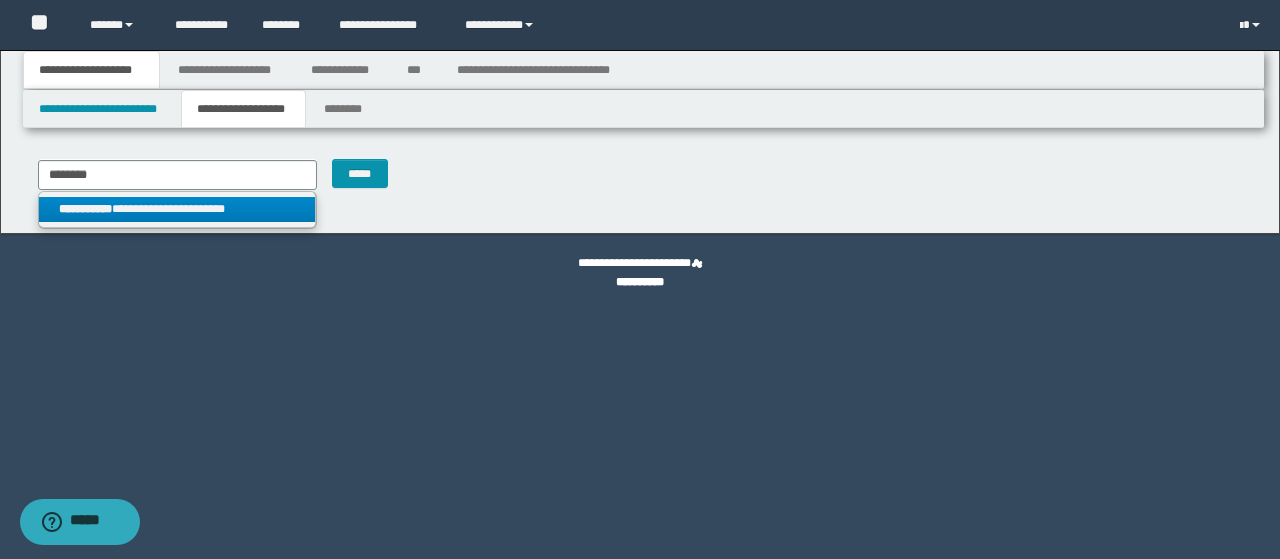 click on "**********" at bounding box center [177, 209] 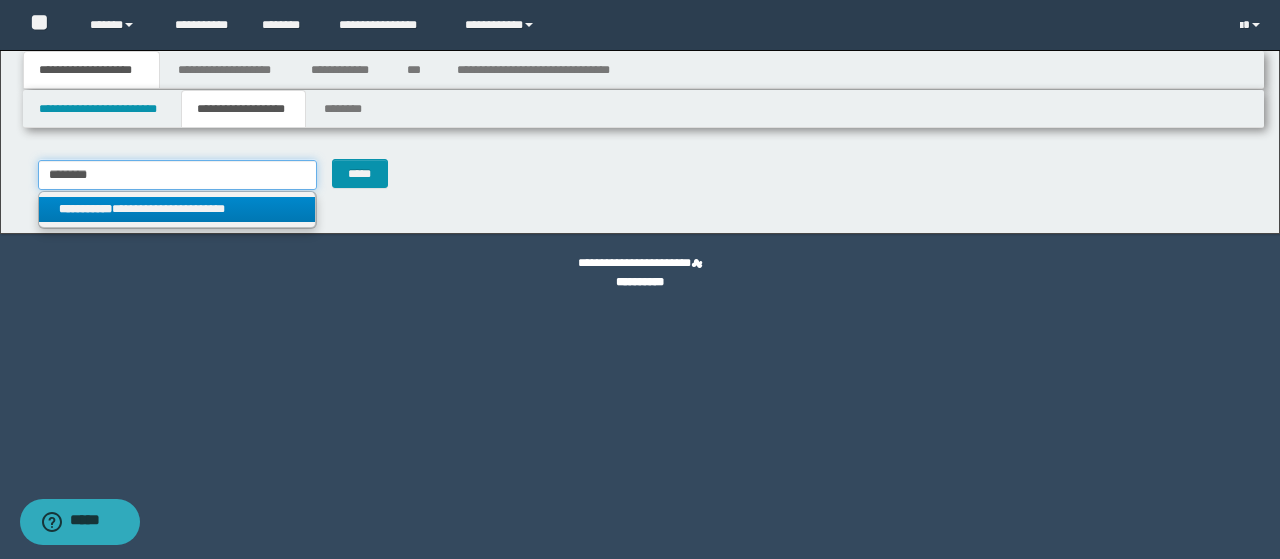 type 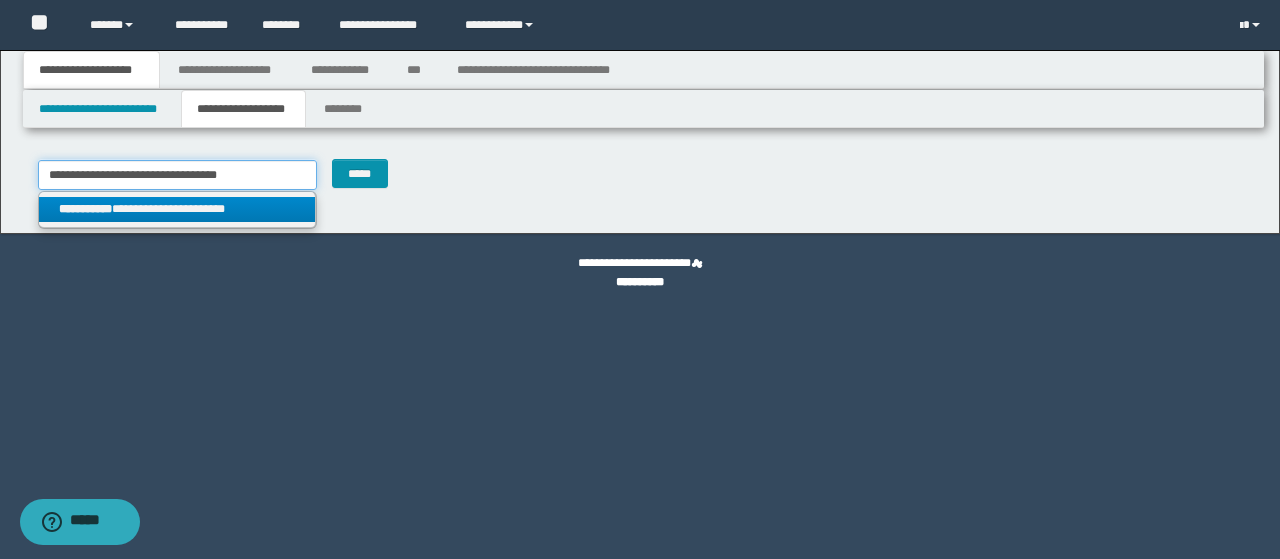 type on "********" 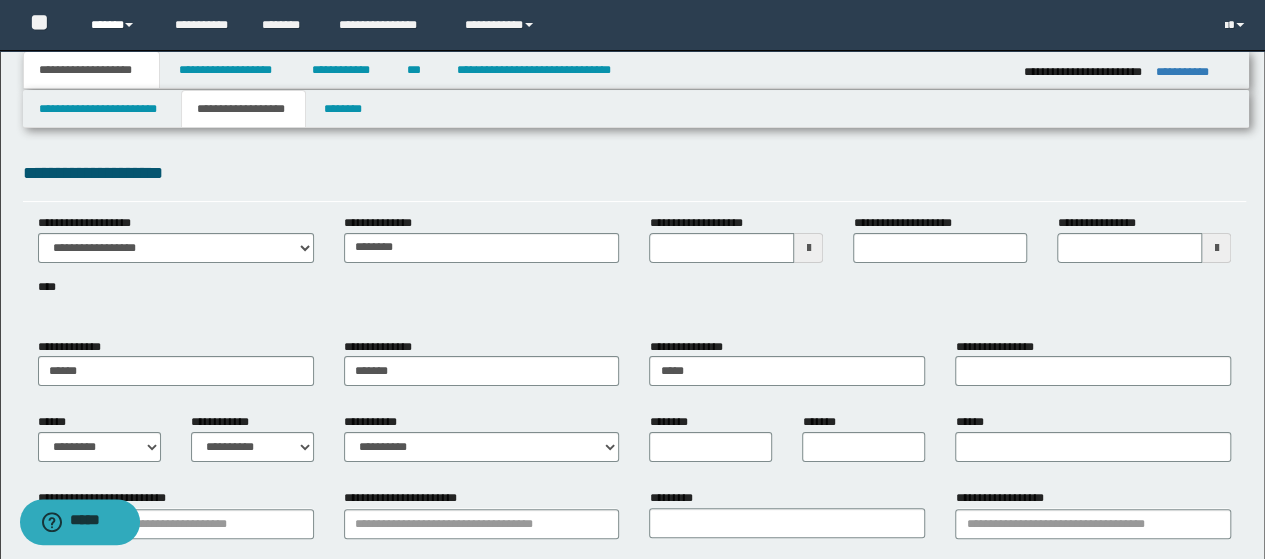 click at bounding box center (129, 25) 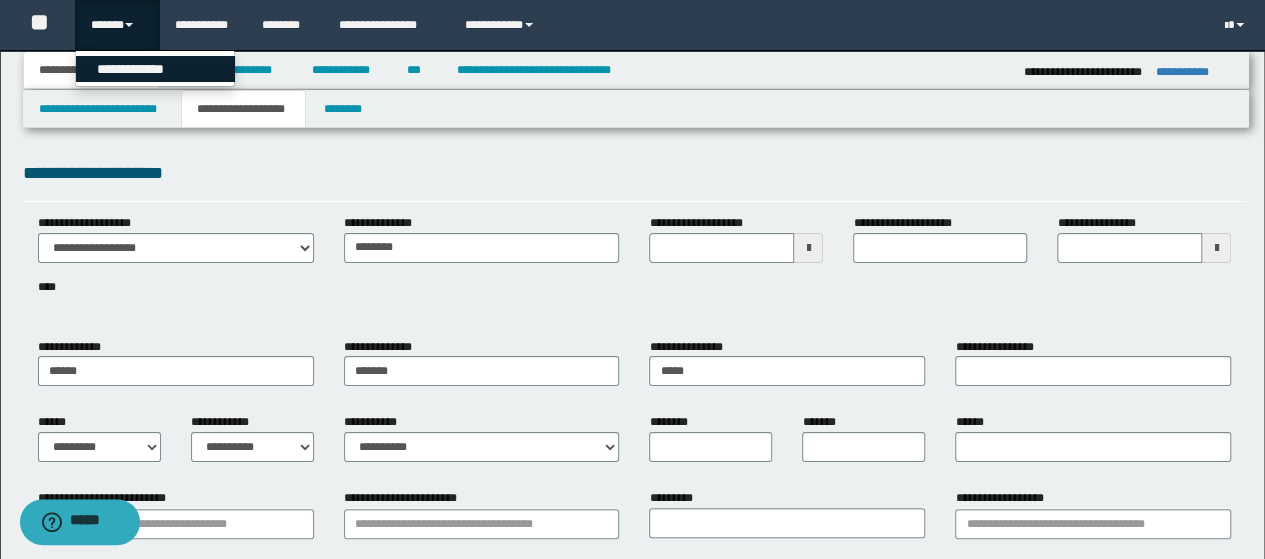 click on "**********" at bounding box center [155, 69] 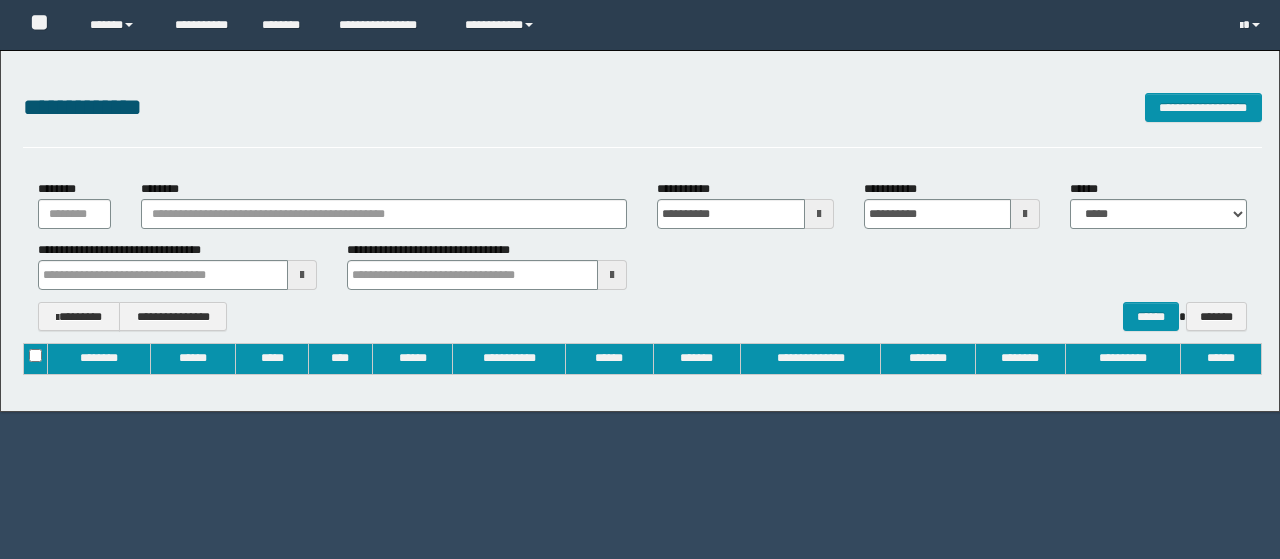 type on "**********" 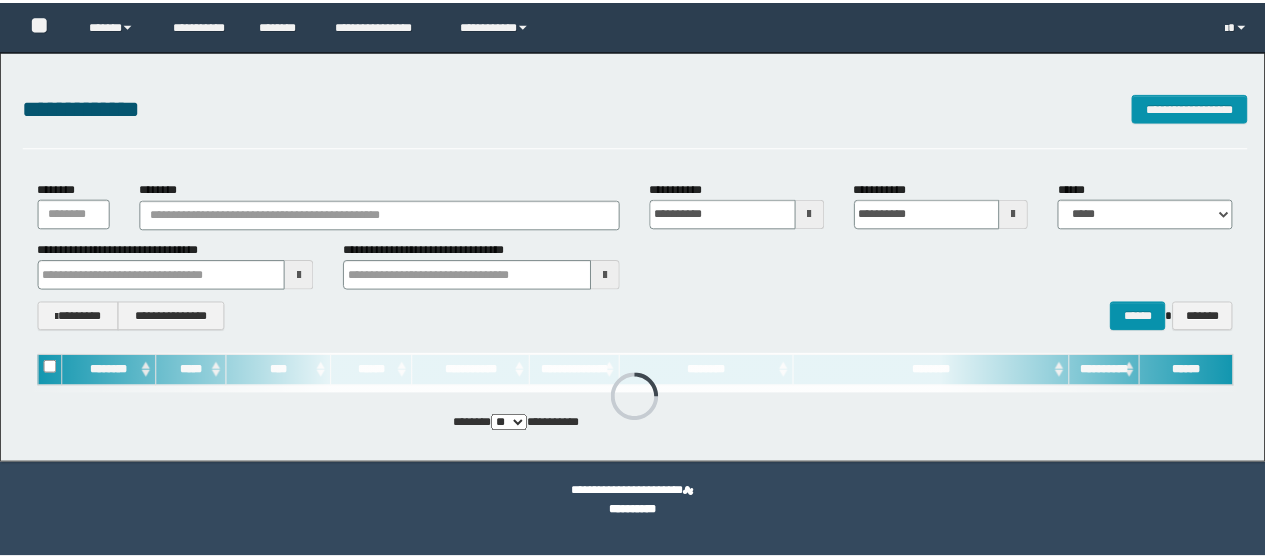 scroll, scrollTop: 0, scrollLeft: 0, axis: both 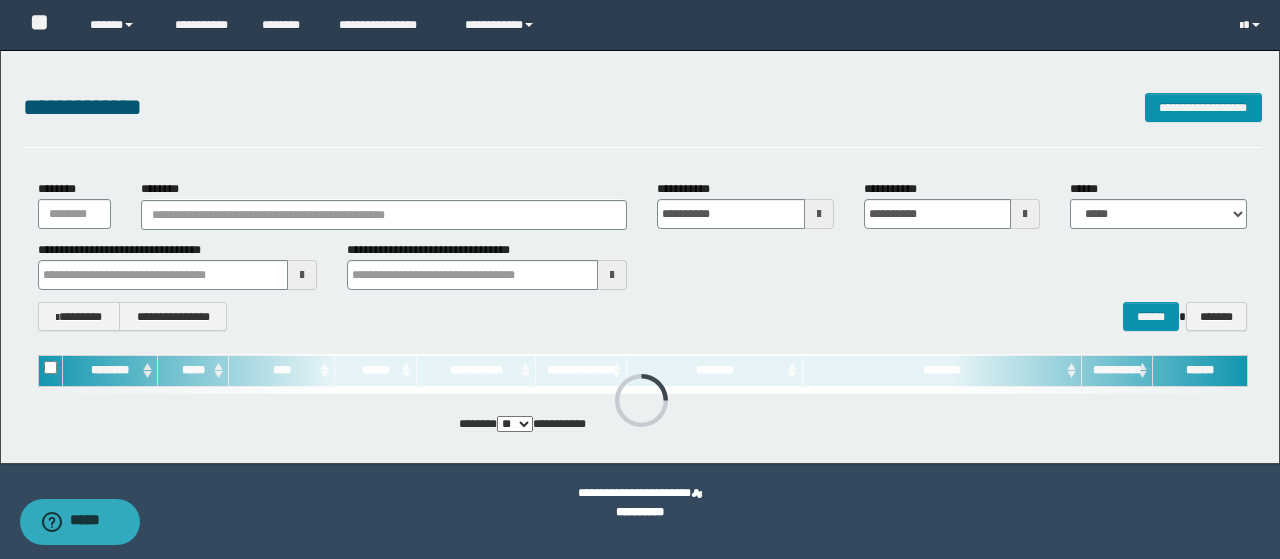 type 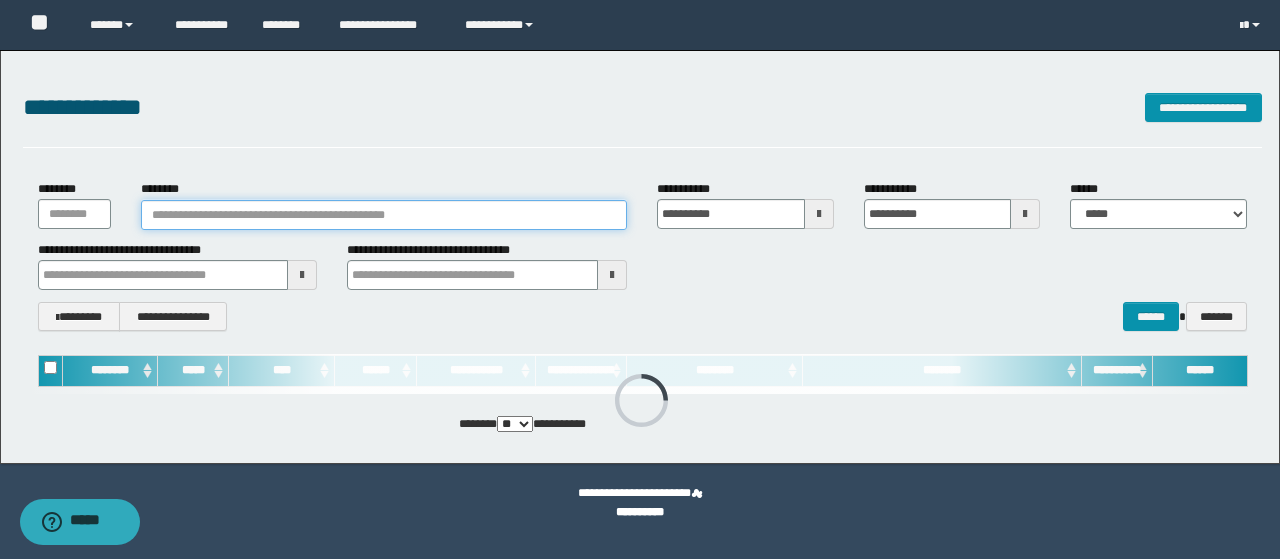 click on "********" at bounding box center (384, 215) 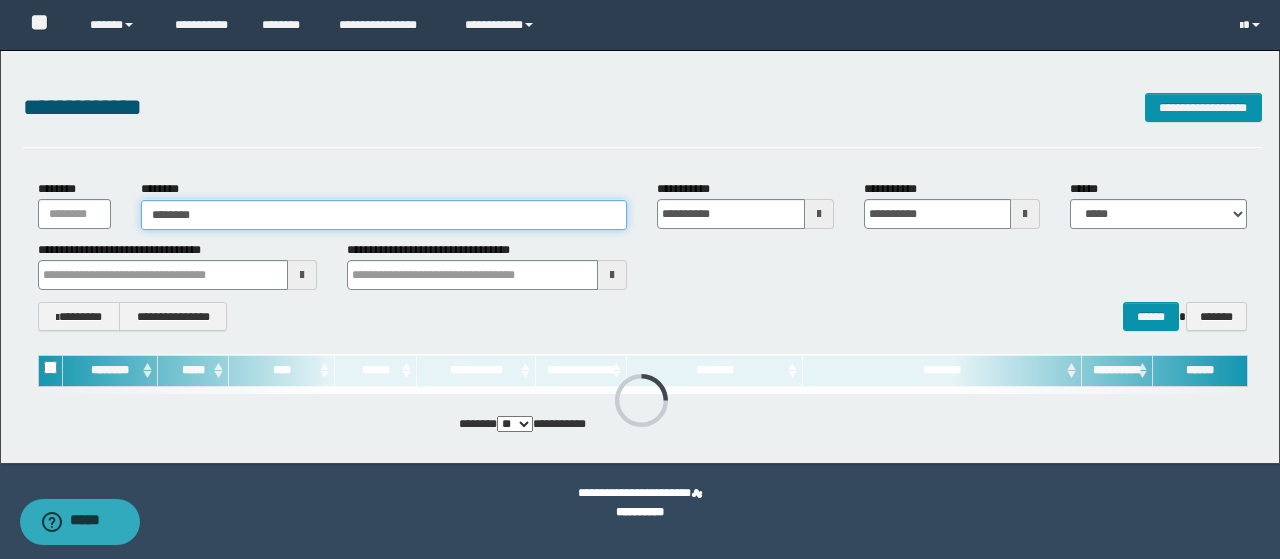 type on "********" 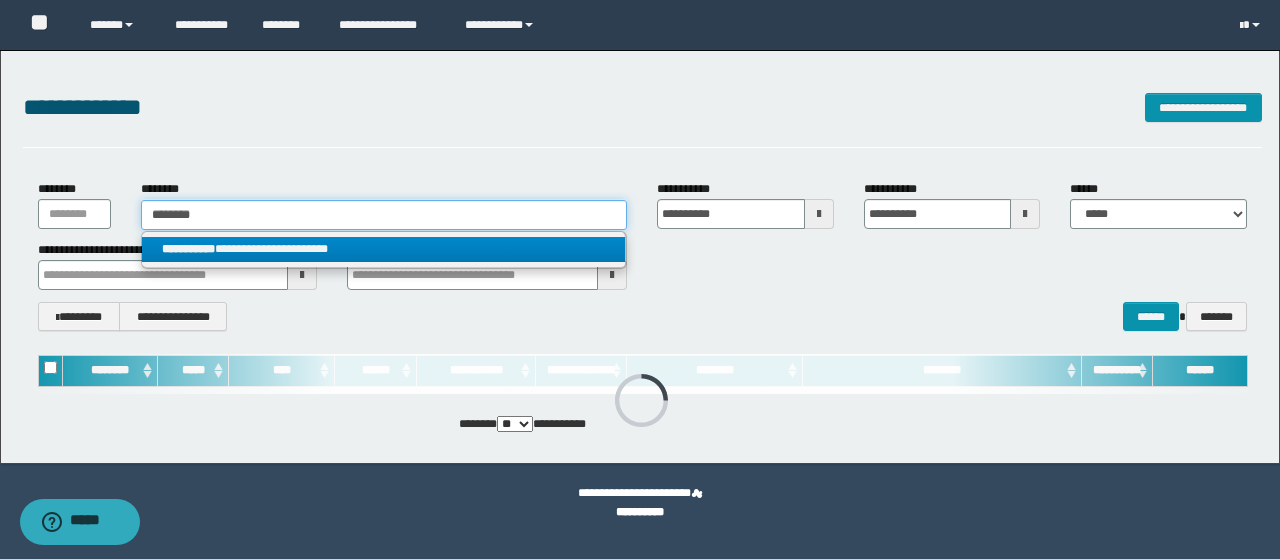 type on "********" 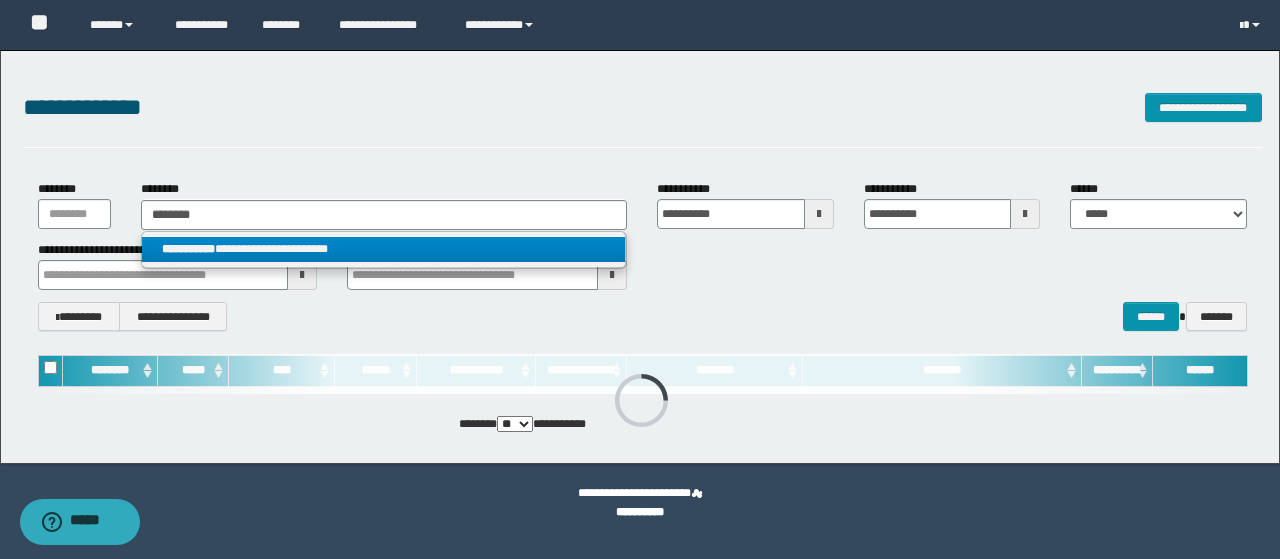 click on "**********" at bounding box center (384, 249) 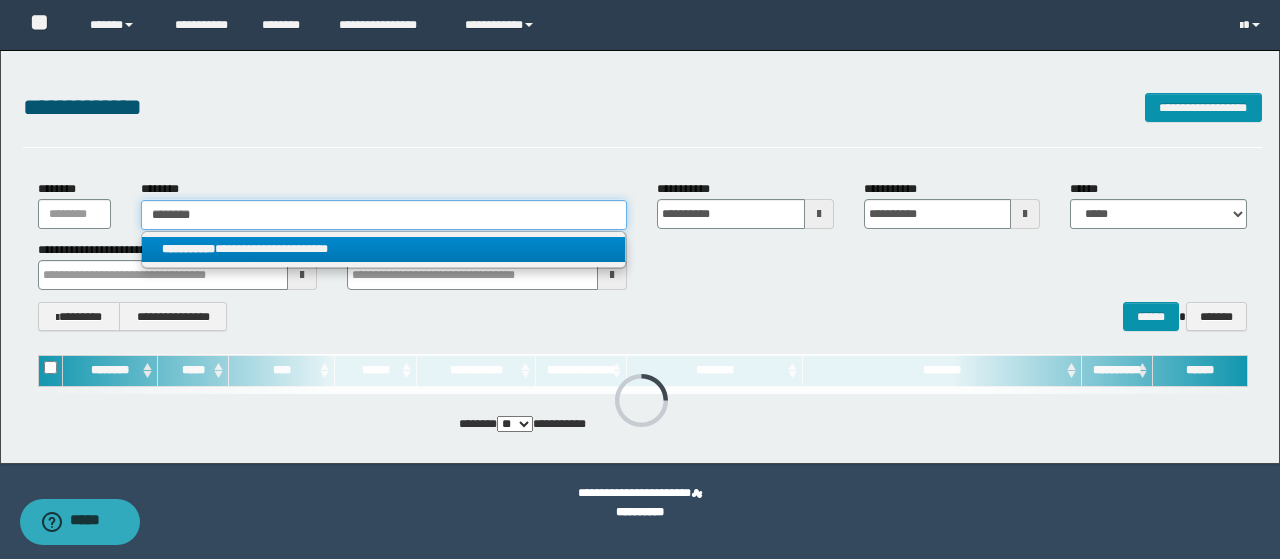 type 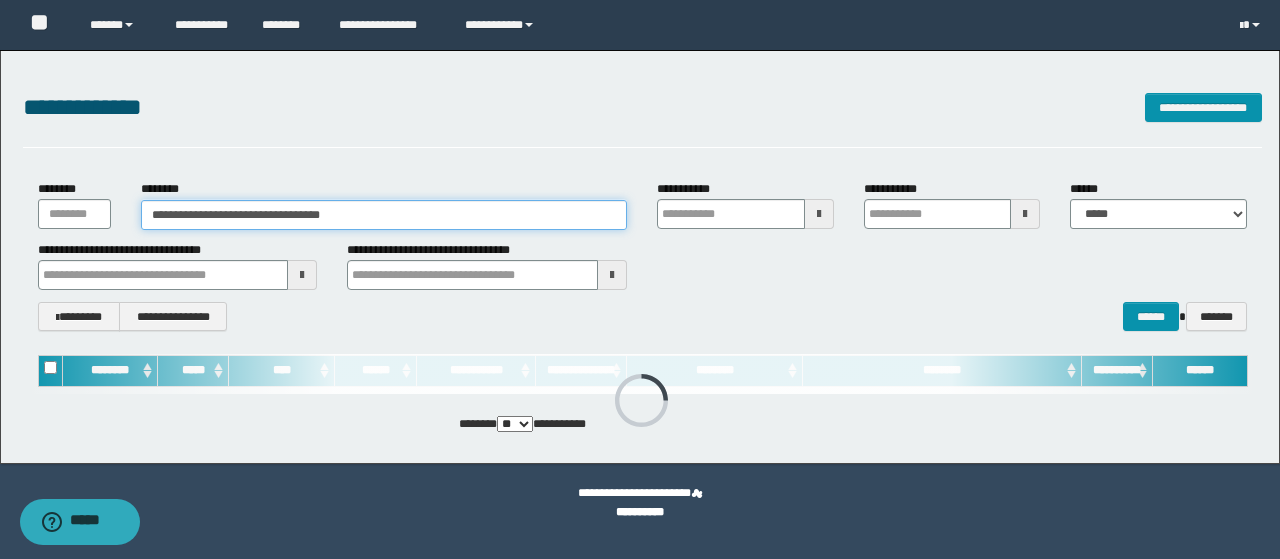 type 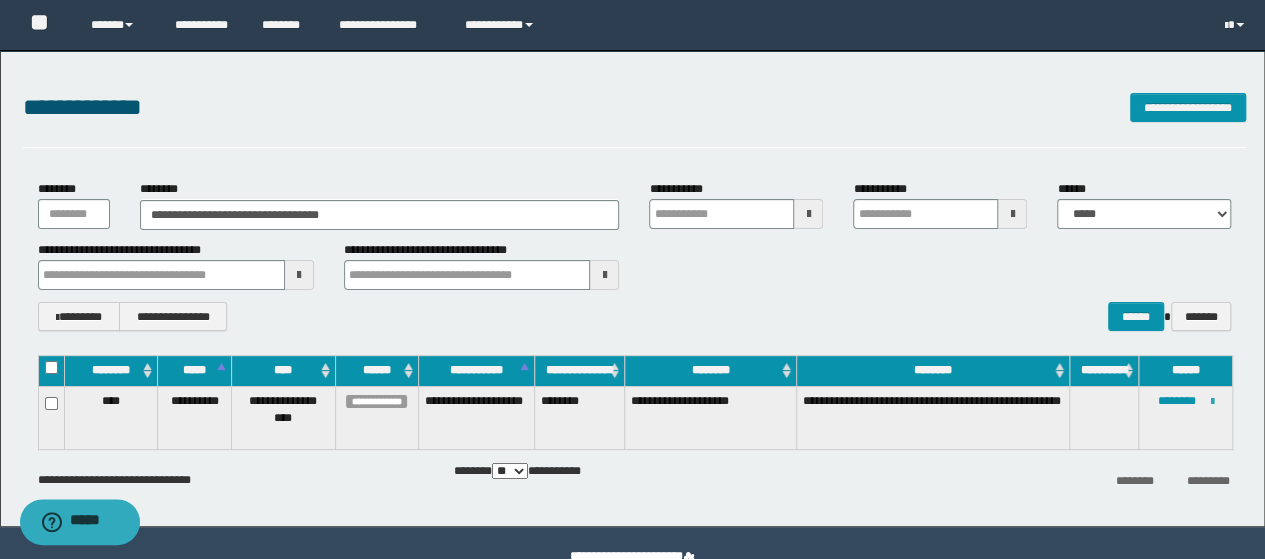 click at bounding box center [1212, 402] 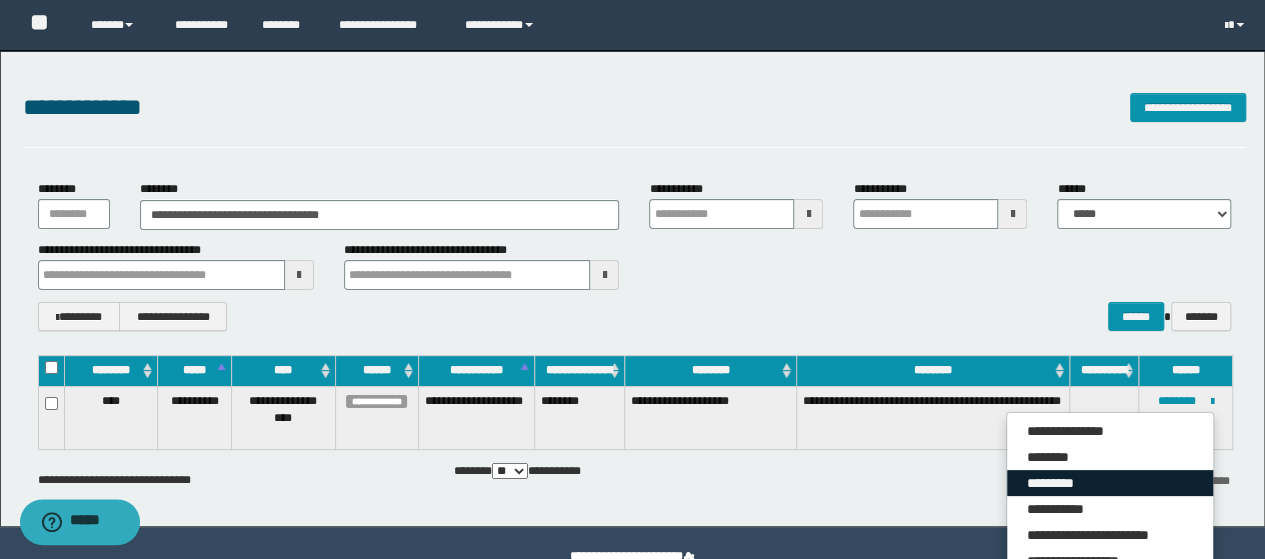 click on "*********" at bounding box center [1110, 483] 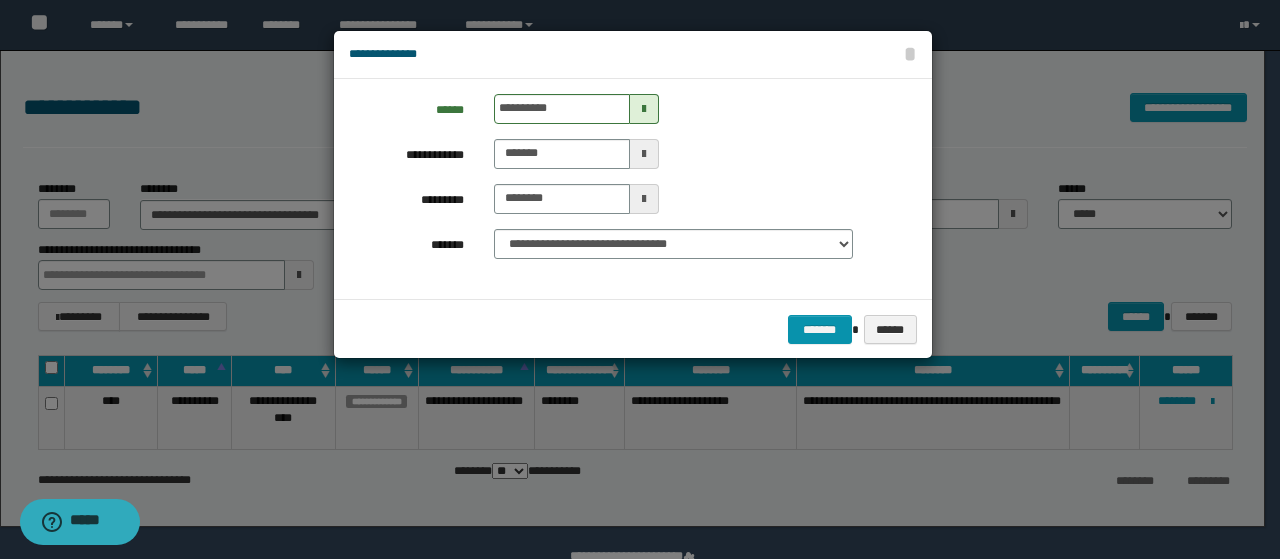 click at bounding box center [644, 109] 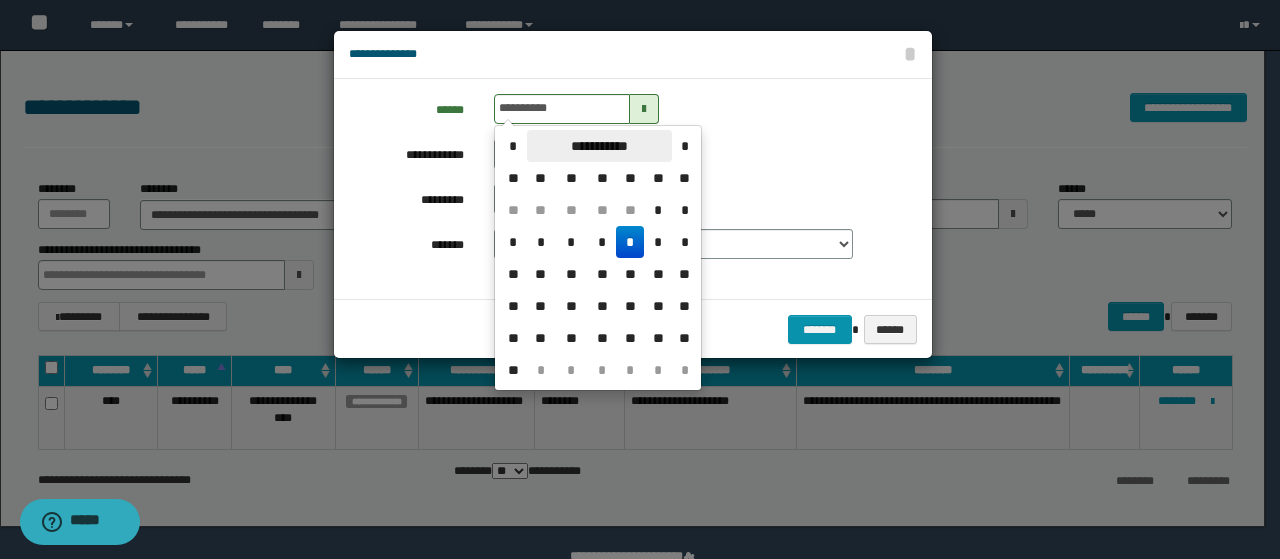 click on "**********" at bounding box center [599, 146] 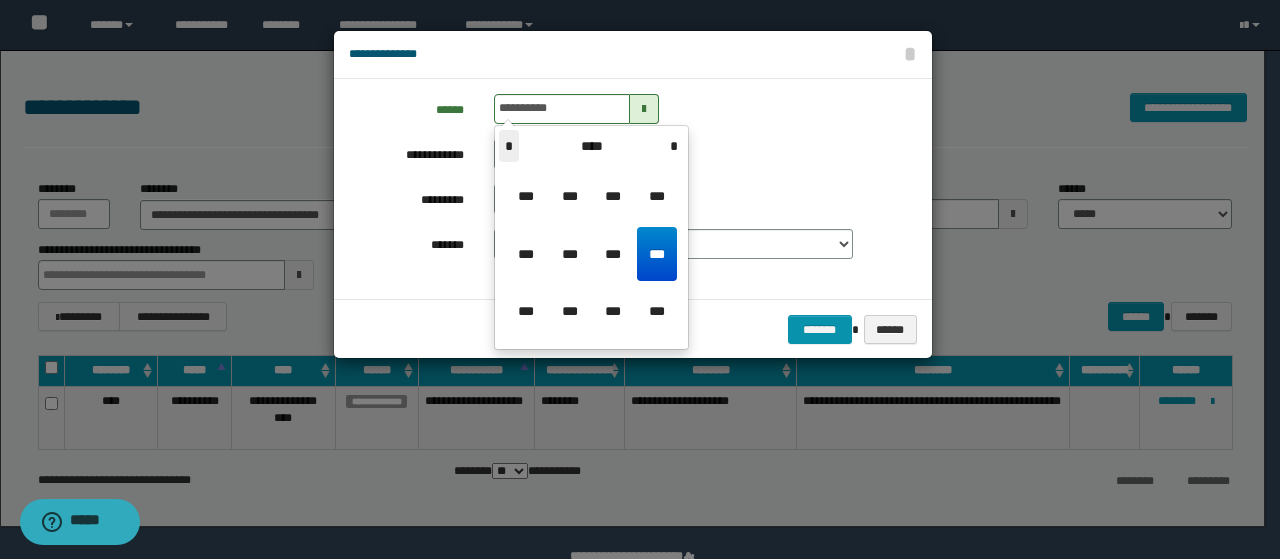click on "*" at bounding box center [509, 146] 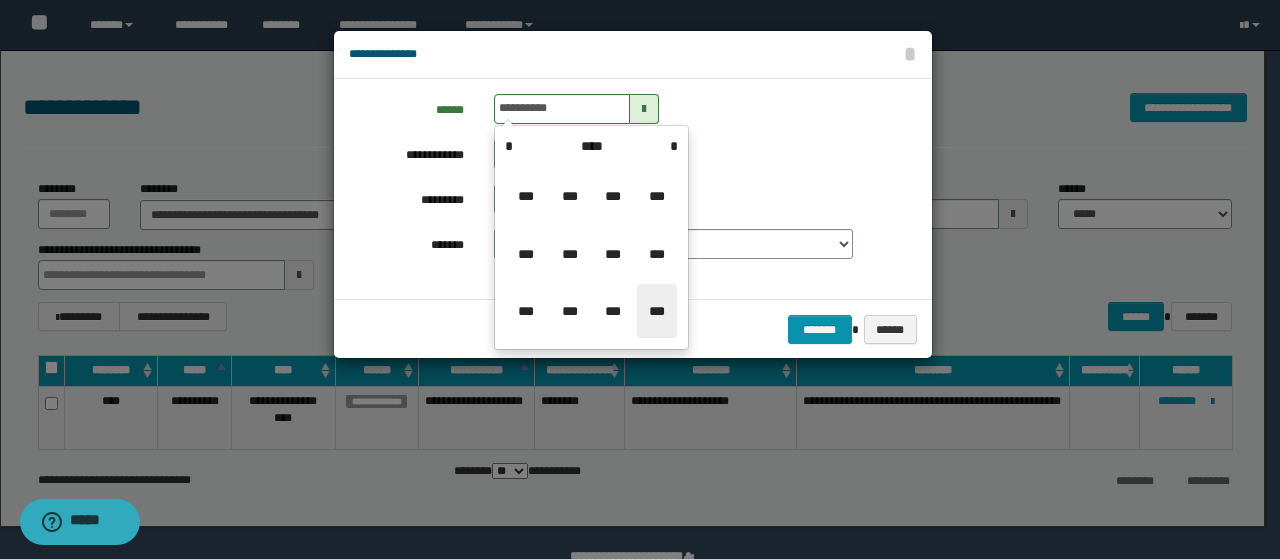 click on "***" at bounding box center [657, 311] 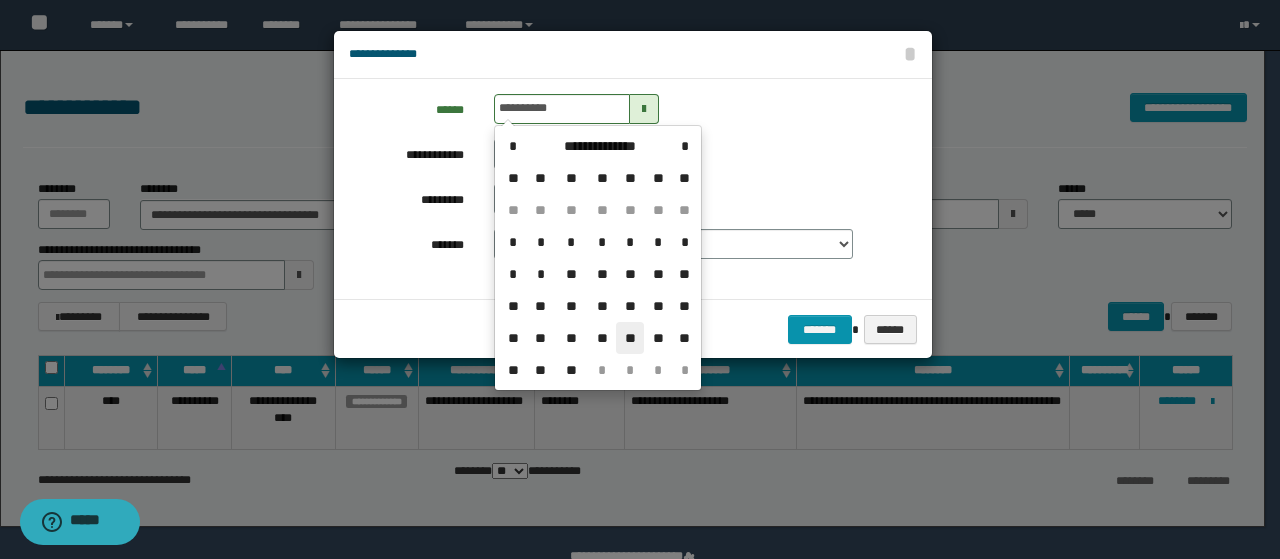 click on "**" at bounding box center [630, 338] 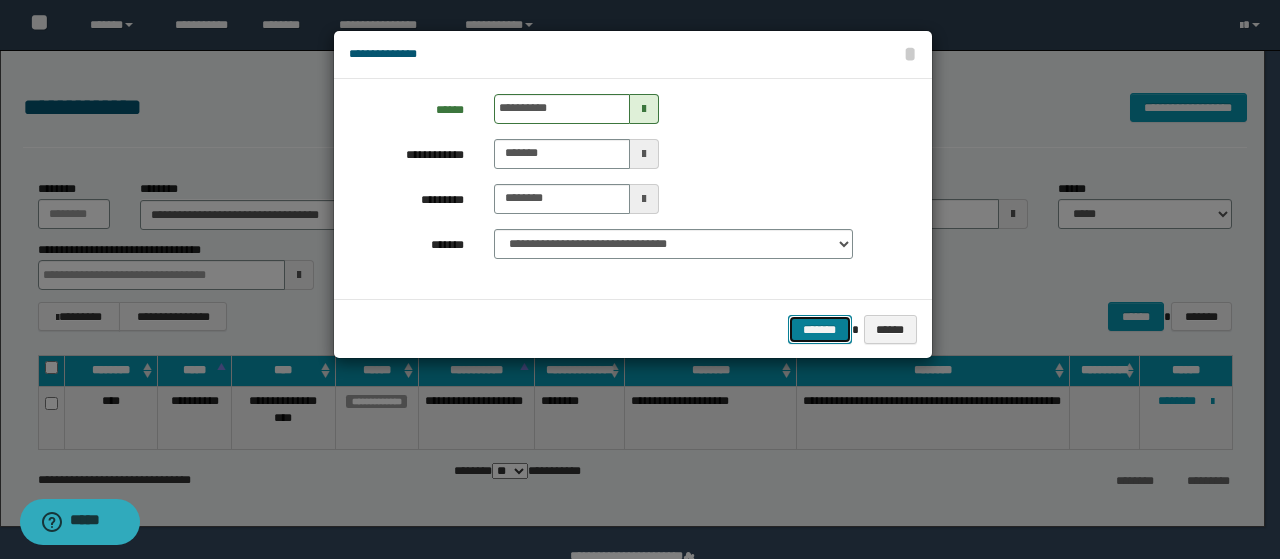 click on "*******" at bounding box center (820, 329) 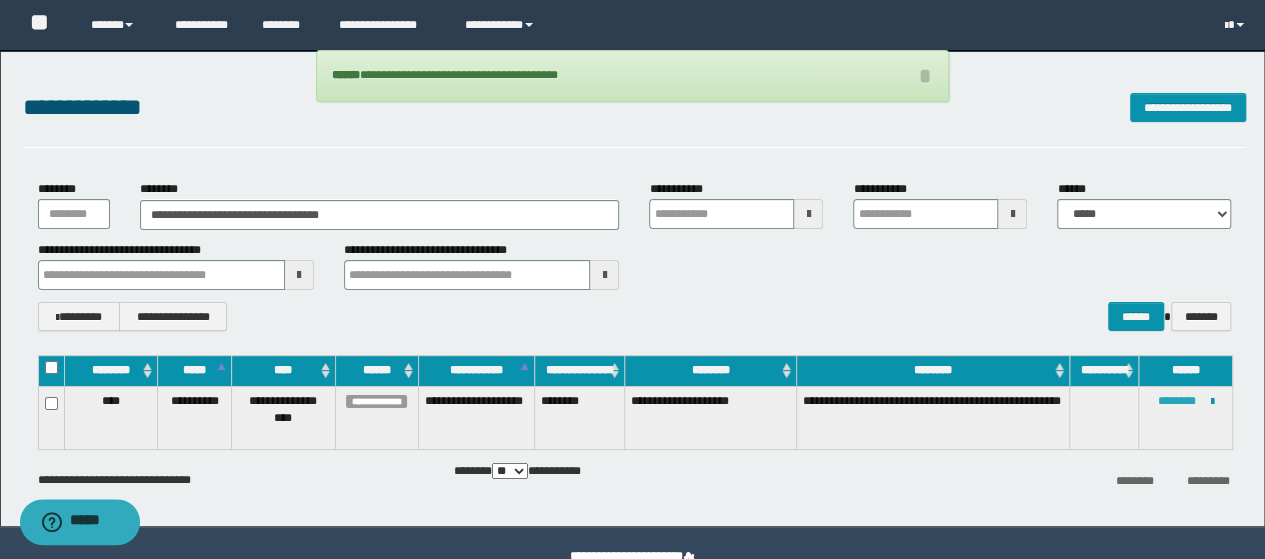 click on "********" at bounding box center [1177, 401] 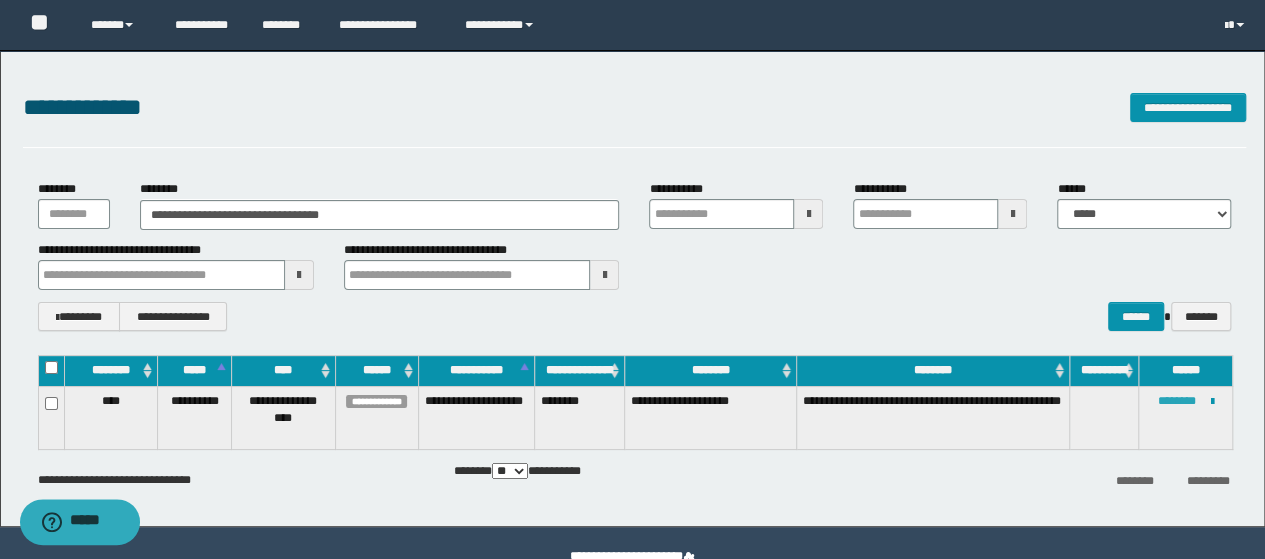 type 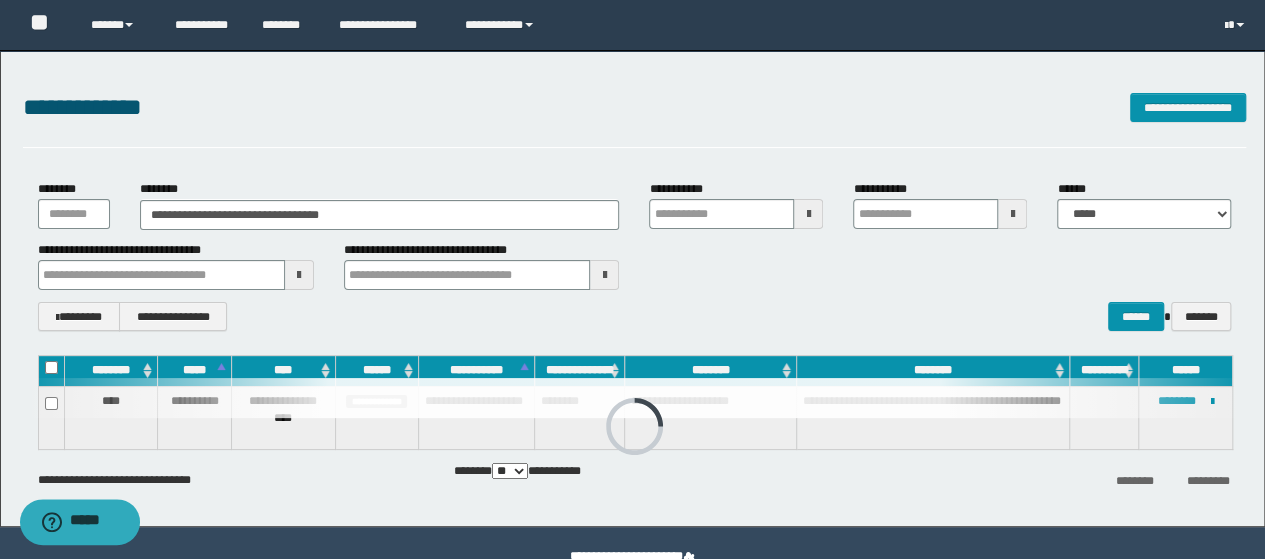 type 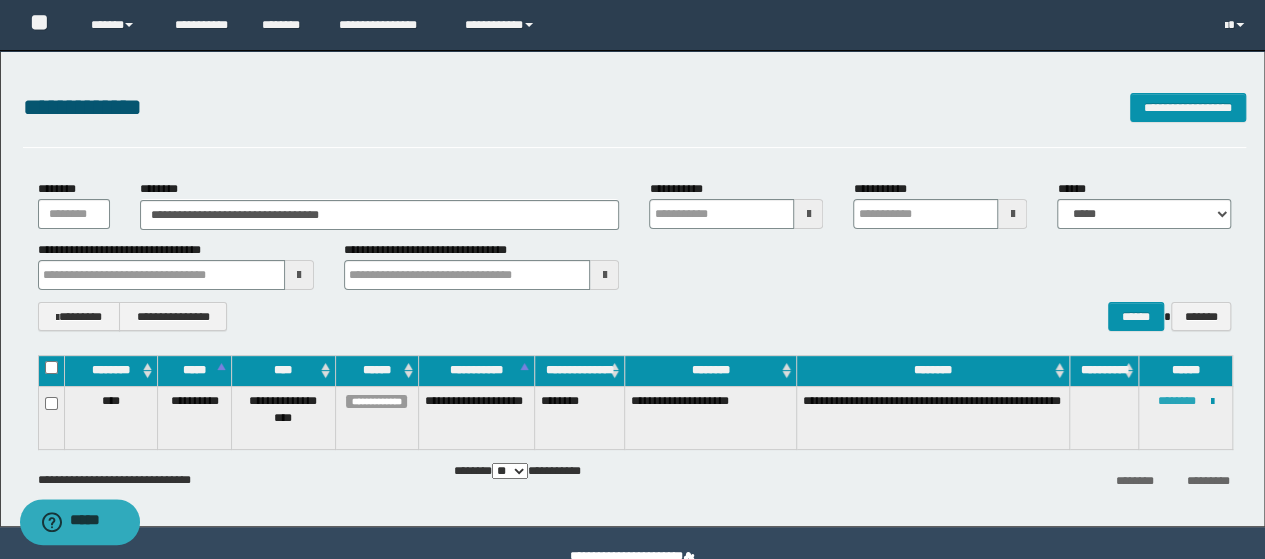 click on "********" at bounding box center (1177, 401) 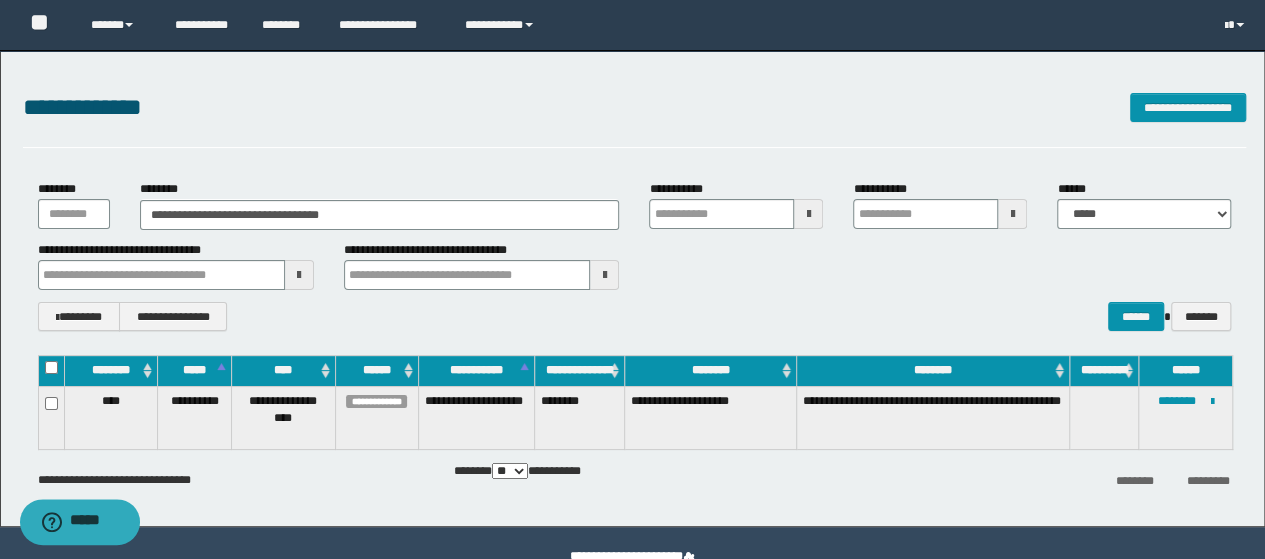 type 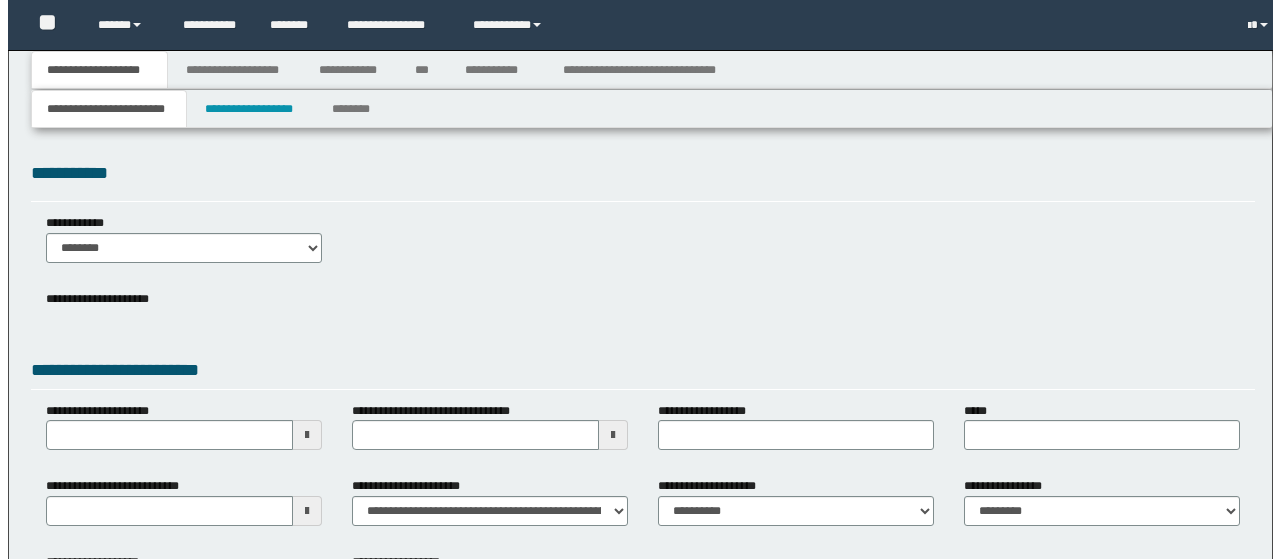 scroll, scrollTop: 0, scrollLeft: 0, axis: both 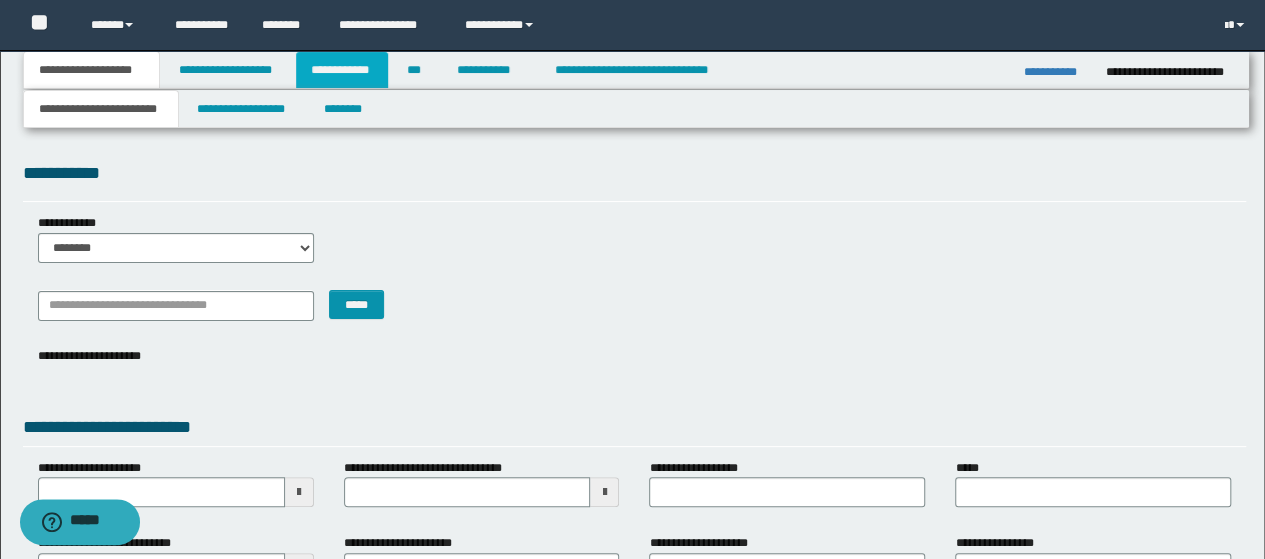 click on "**********" at bounding box center [342, 70] 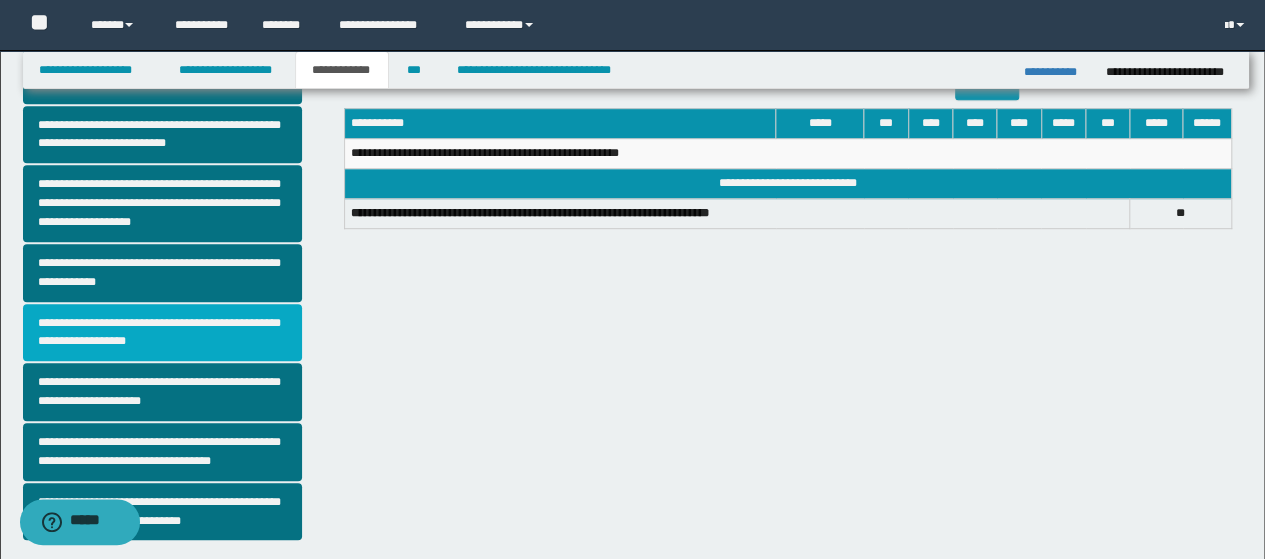 scroll, scrollTop: 589, scrollLeft: 0, axis: vertical 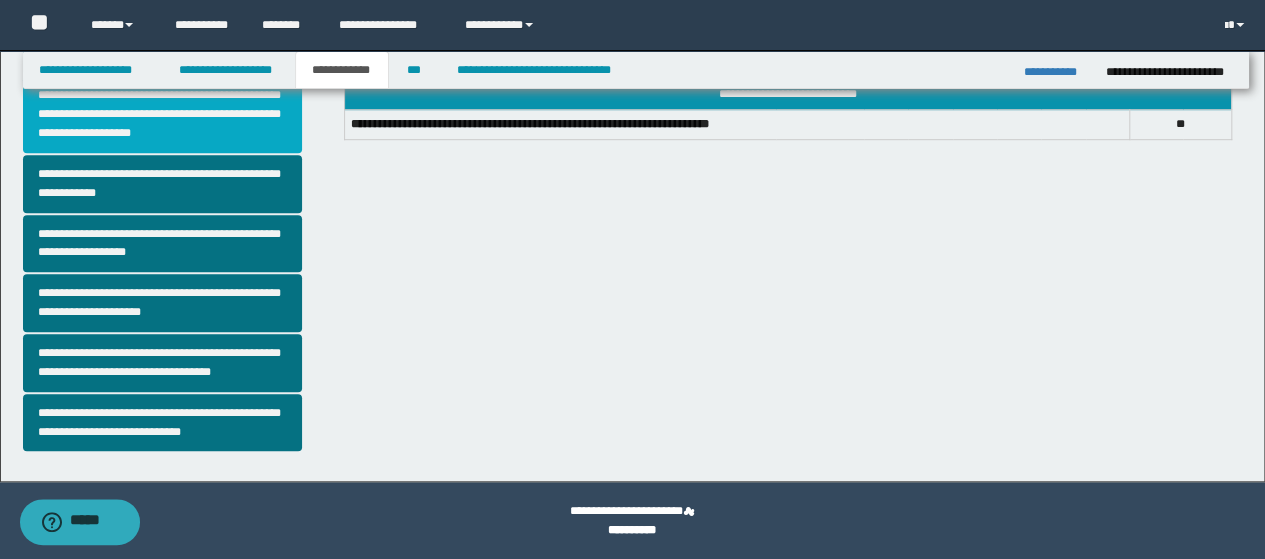 click on "**********" at bounding box center (162, 114) 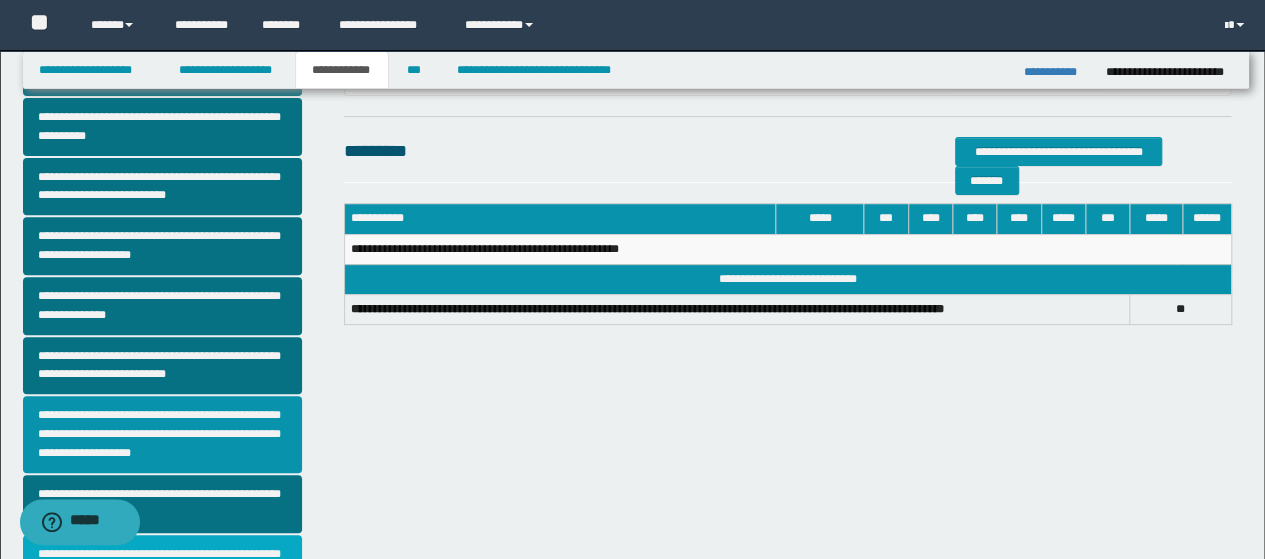 scroll, scrollTop: 500, scrollLeft: 0, axis: vertical 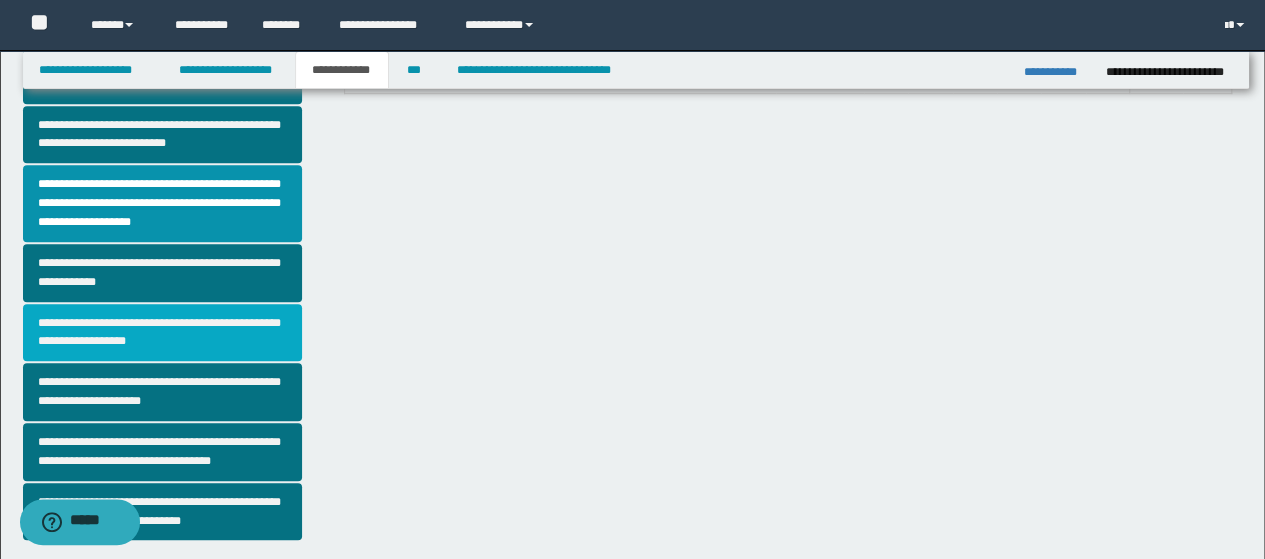 click on "**********" at bounding box center [162, 333] 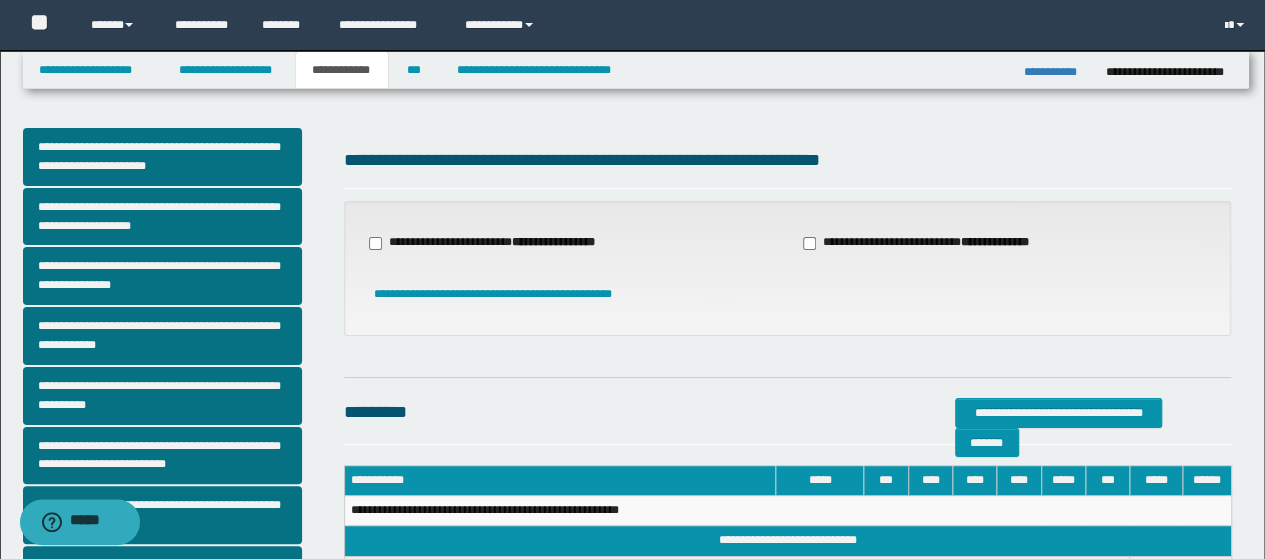 click on "**********" at bounding box center (494, 243) 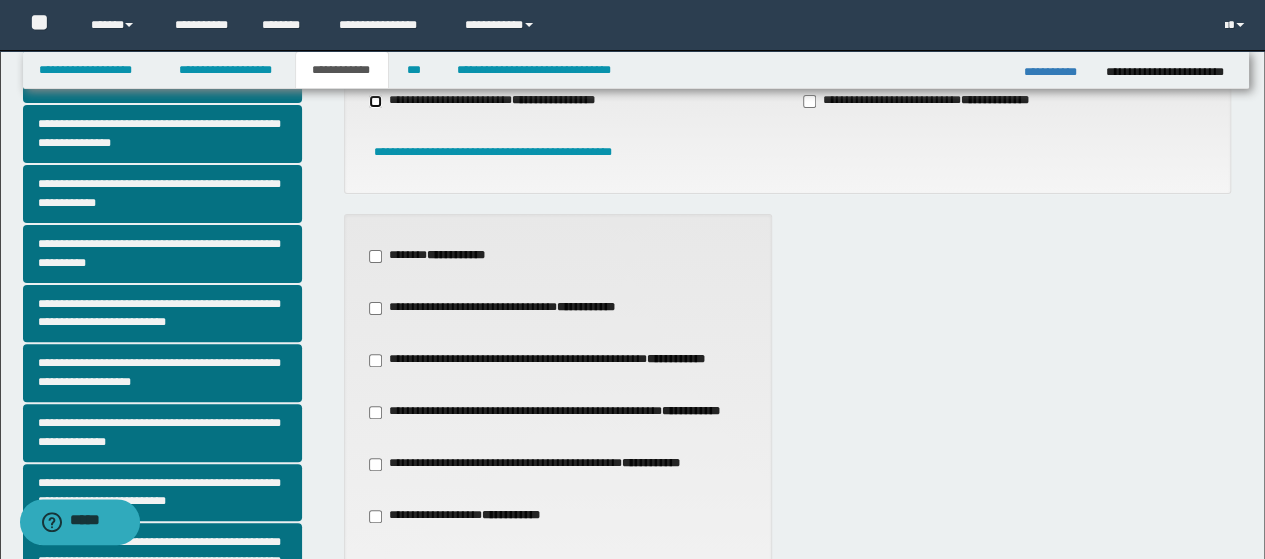 scroll, scrollTop: 200, scrollLeft: 0, axis: vertical 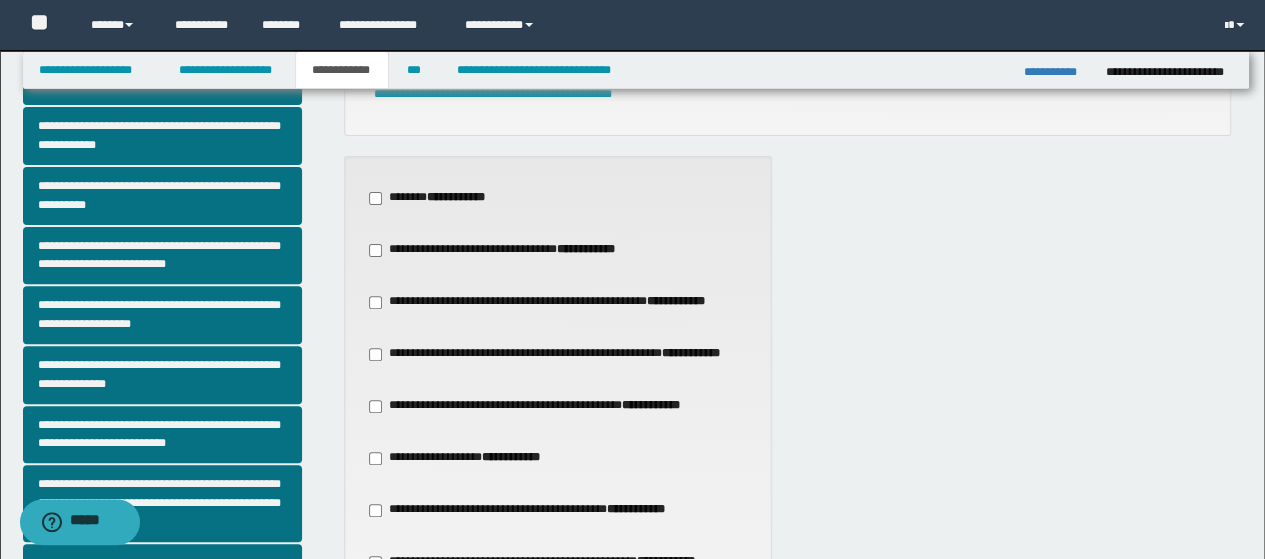 click on "**********" at bounding box center (537, 406) 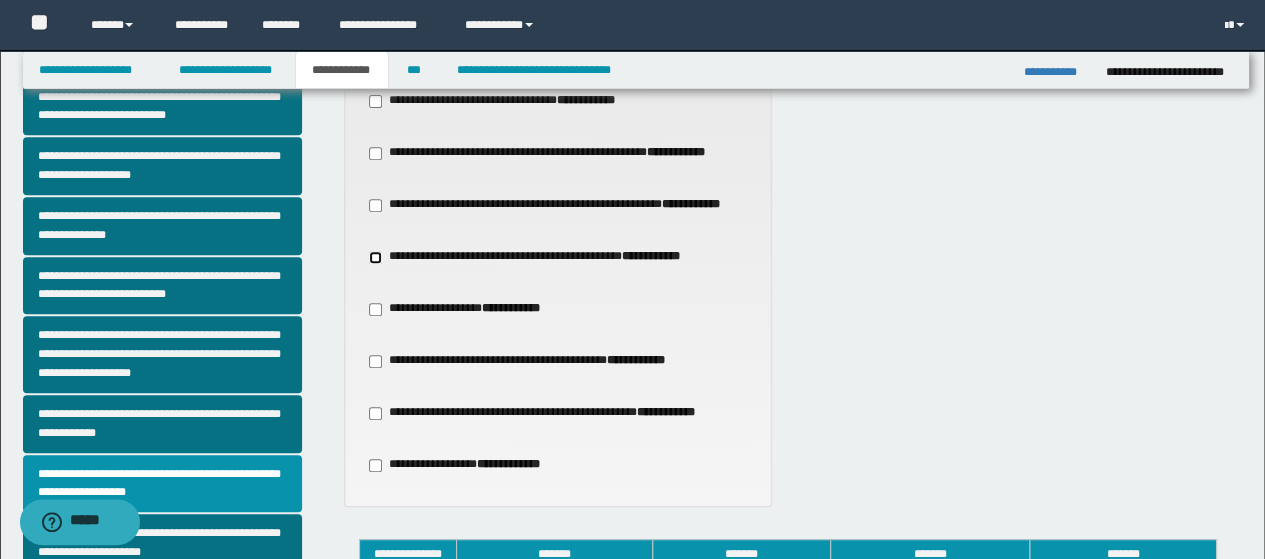 scroll, scrollTop: 600, scrollLeft: 0, axis: vertical 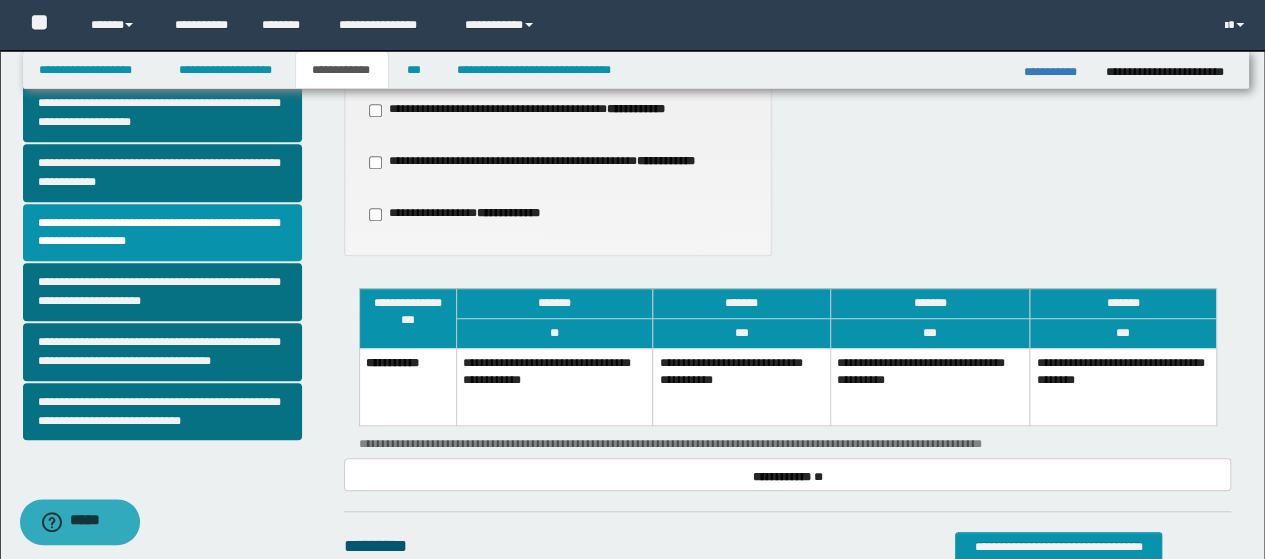 click on "**********" at bounding box center (741, 386) 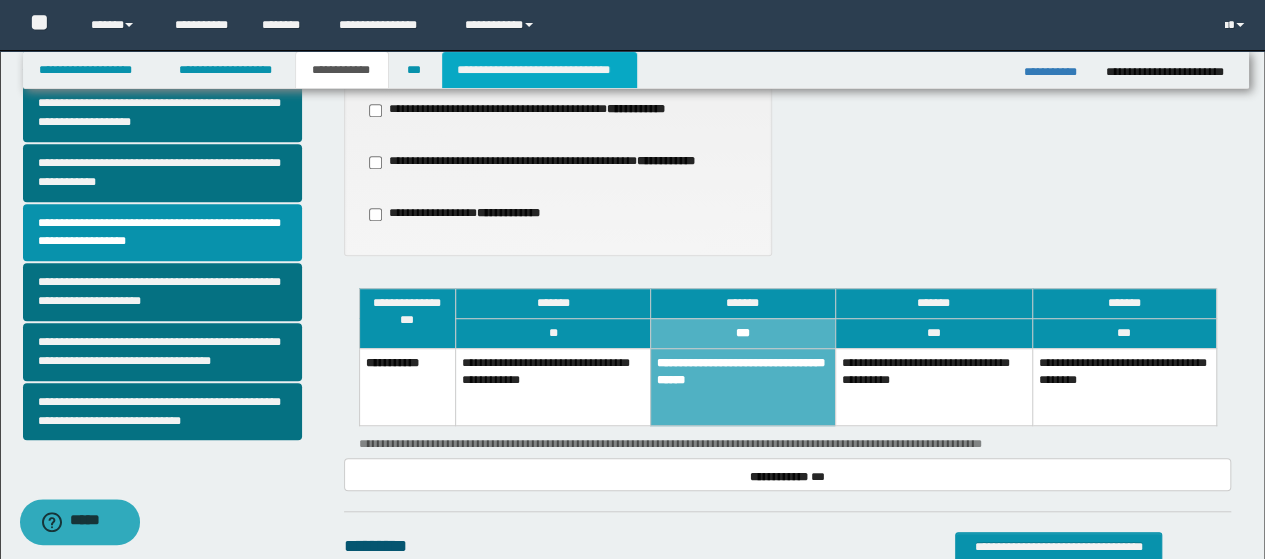 click on "**********" at bounding box center [539, 70] 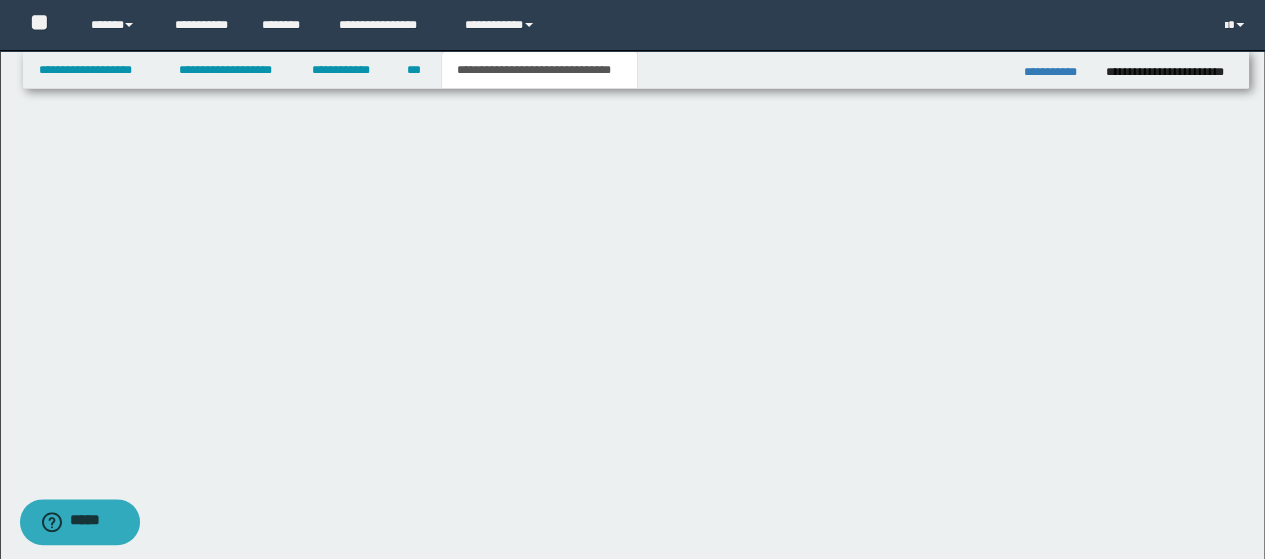 scroll, scrollTop: 0, scrollLeft: 0, axis: both 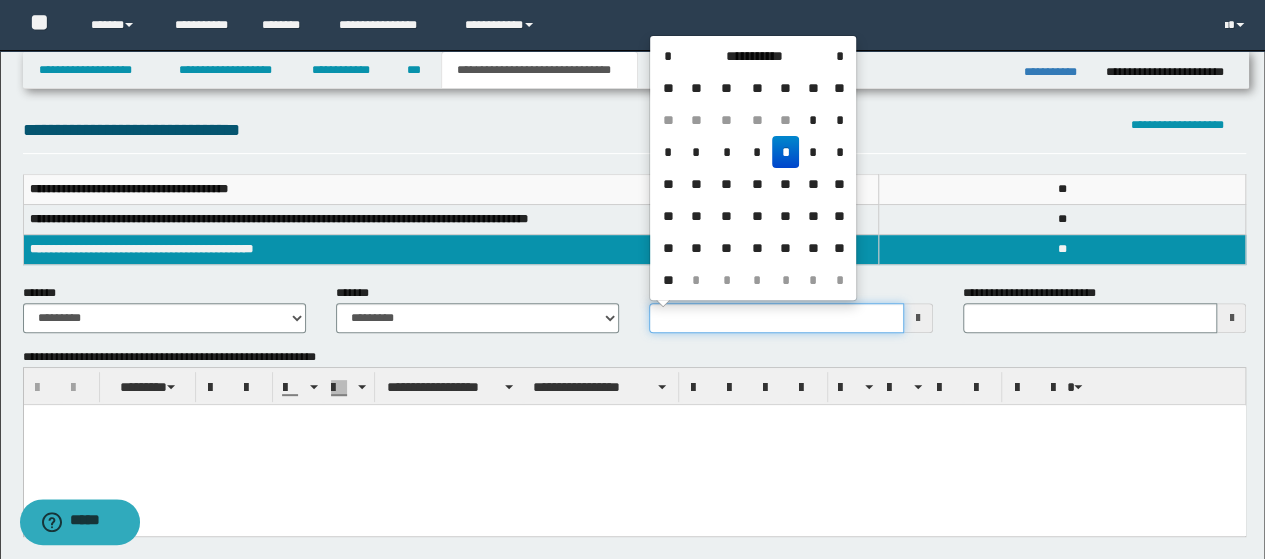 click on "**********" at bounding box center [776, 318] 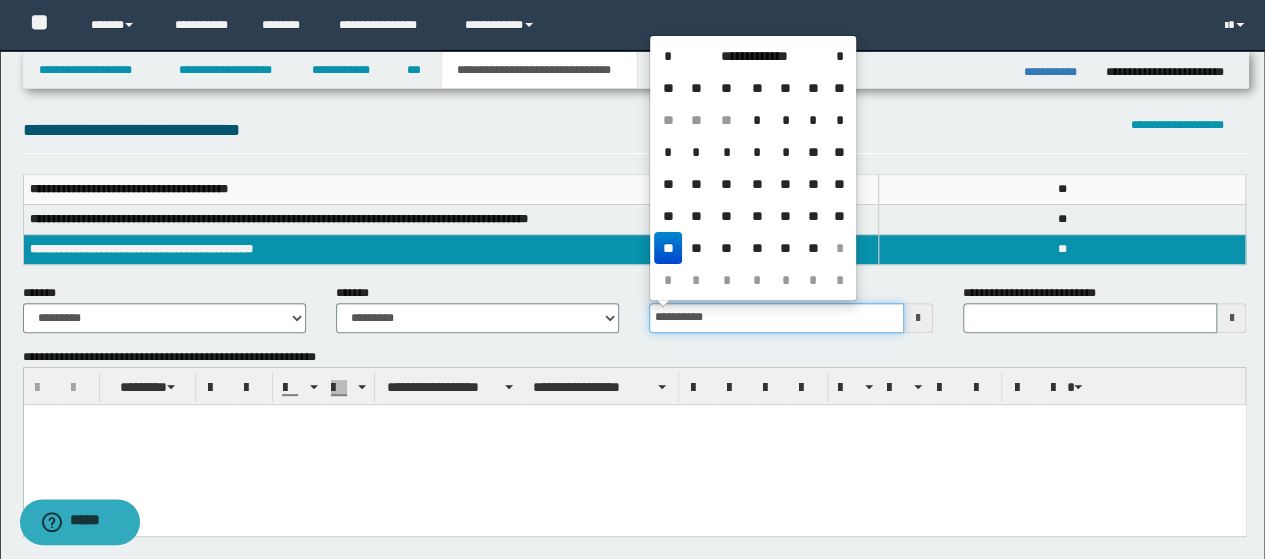type on "**********" 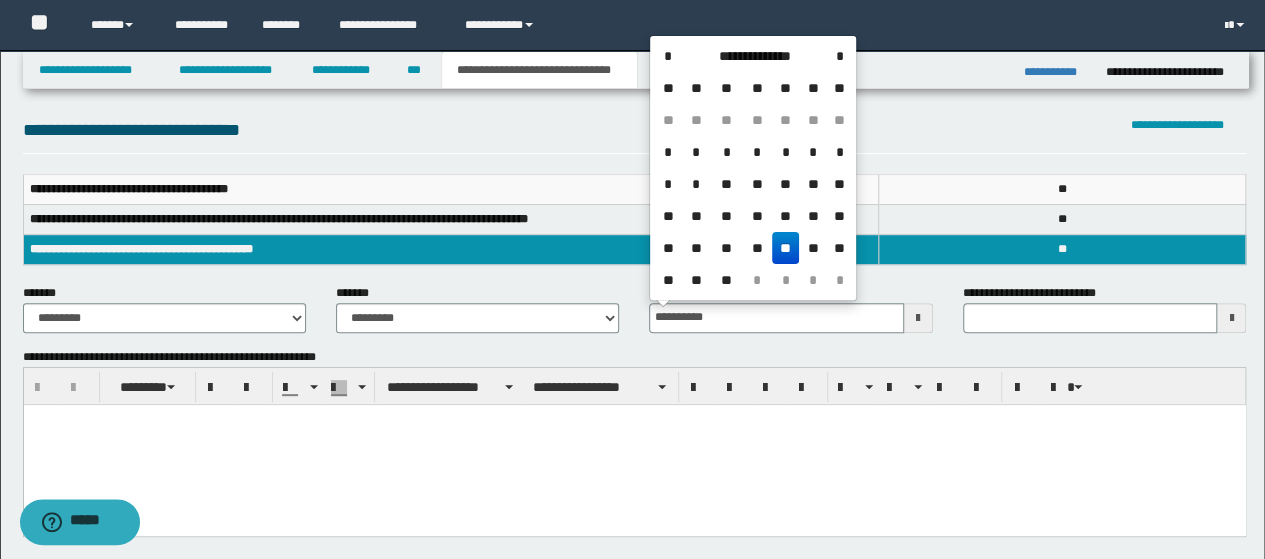 click at bounding box center (634, 419) 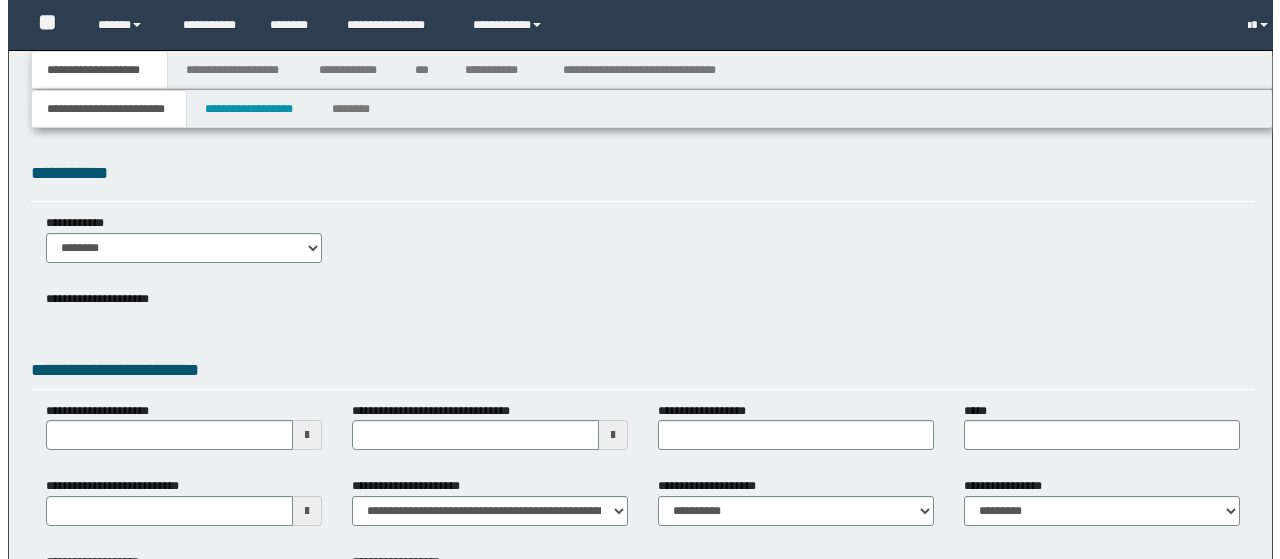 scroll, scrollTop: 0, scrollLeft: 0, axis: both 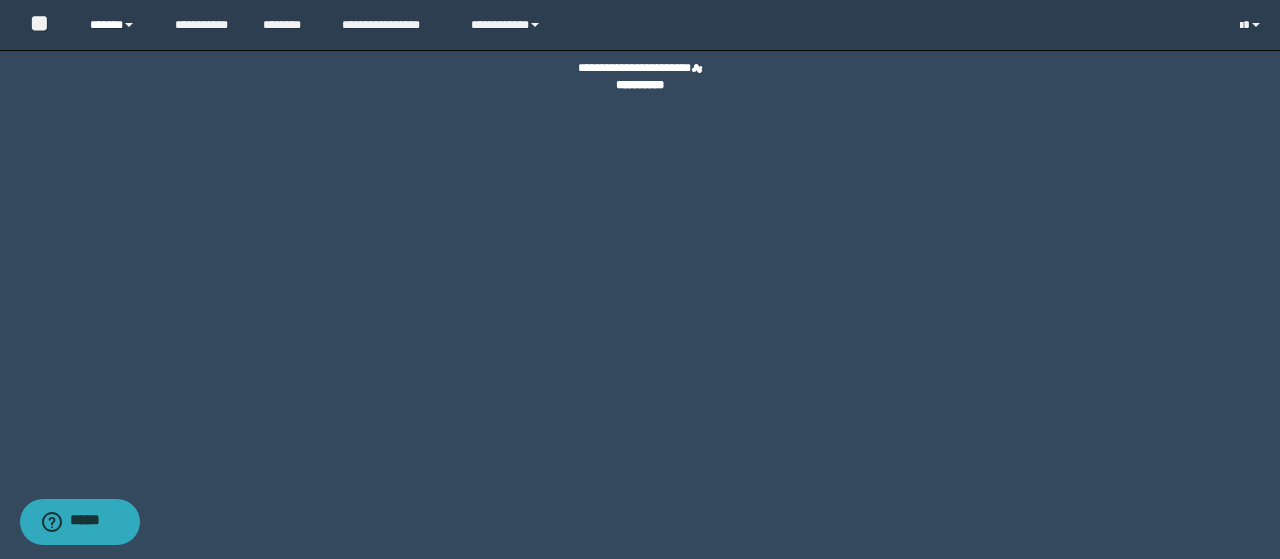 click on "******" at bounding box center (117, 25) 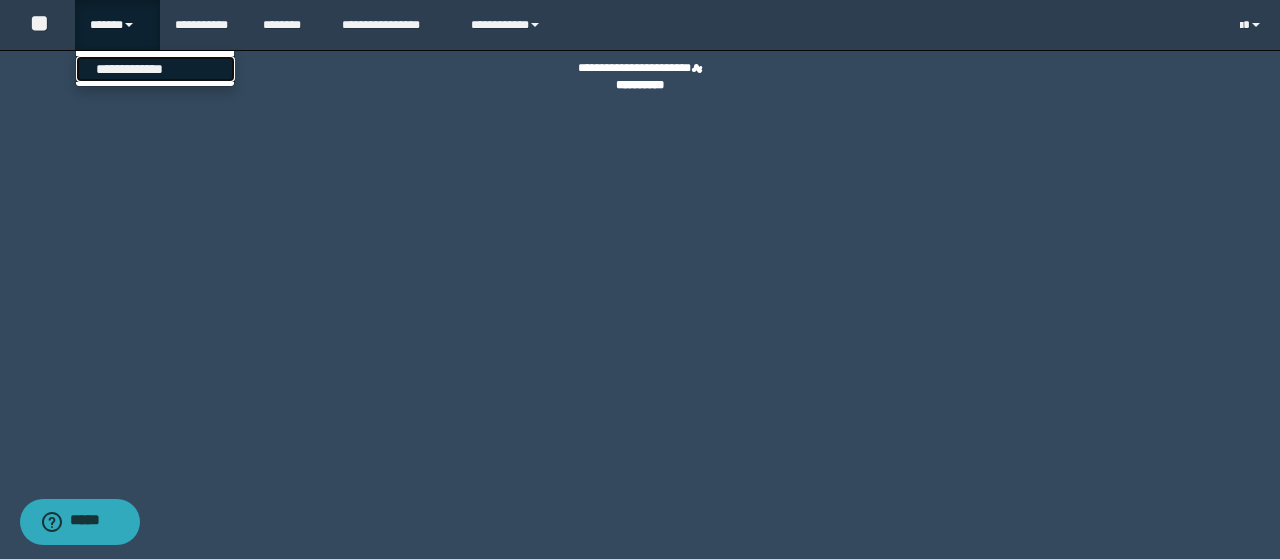 click on "**********" at bounding box center [155, 69] 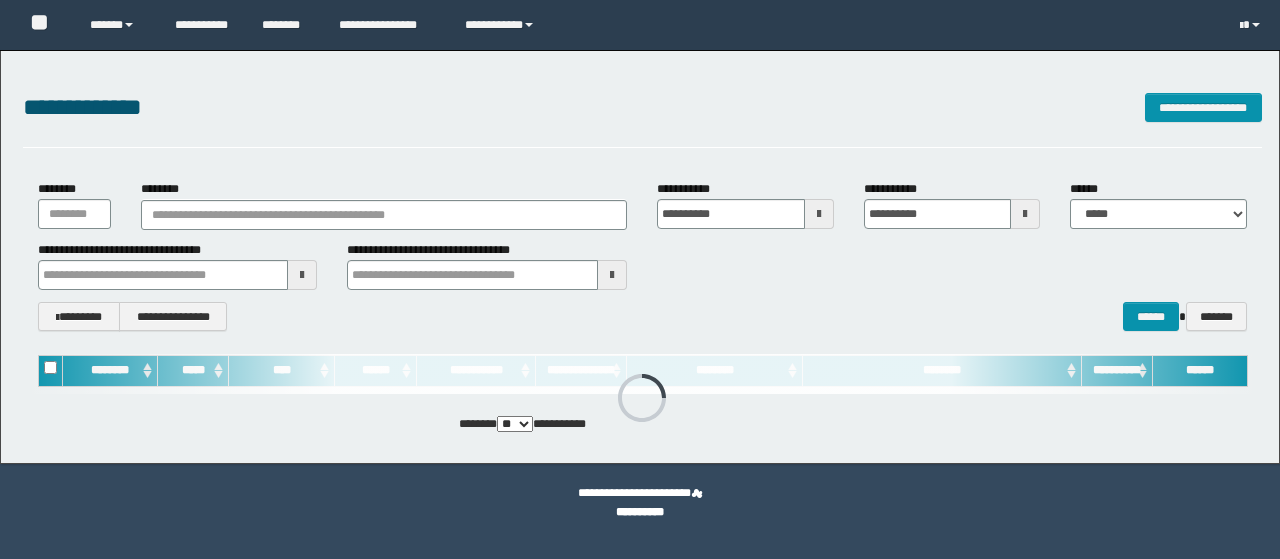 scroll, scrollTop: 0, scrollLeft: 0, axis: both 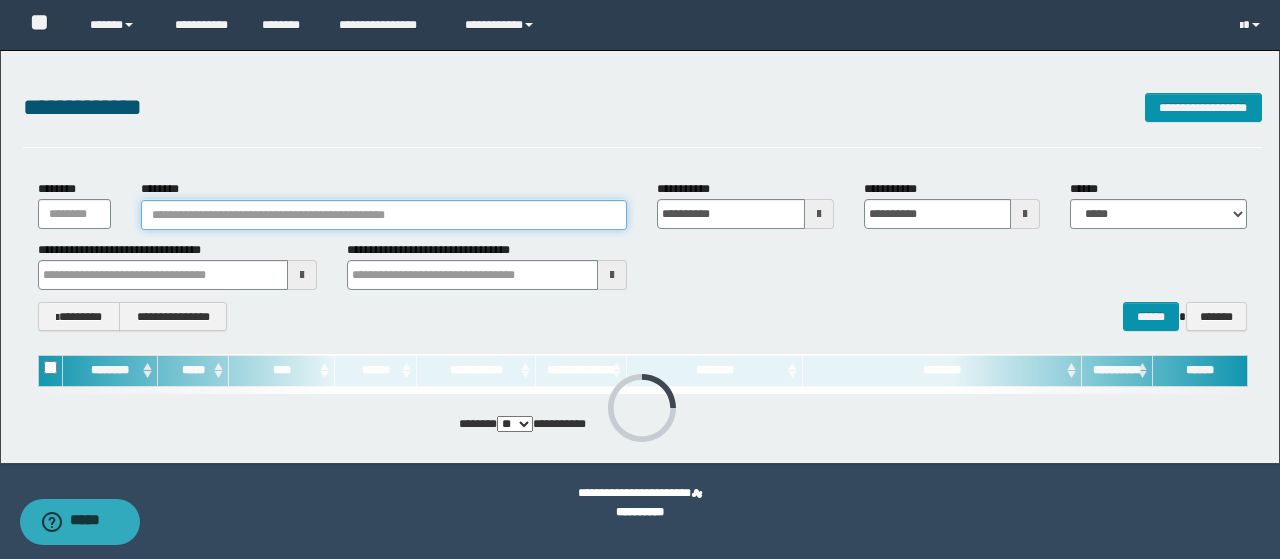 click on "********" at bounding box center (384, 215) 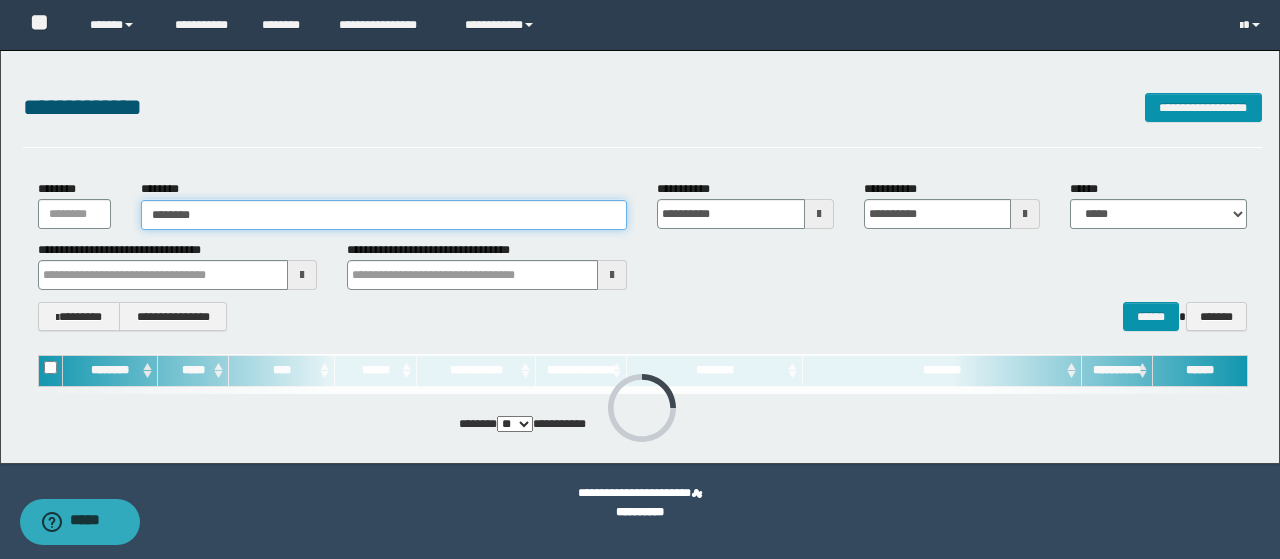 type on "********" 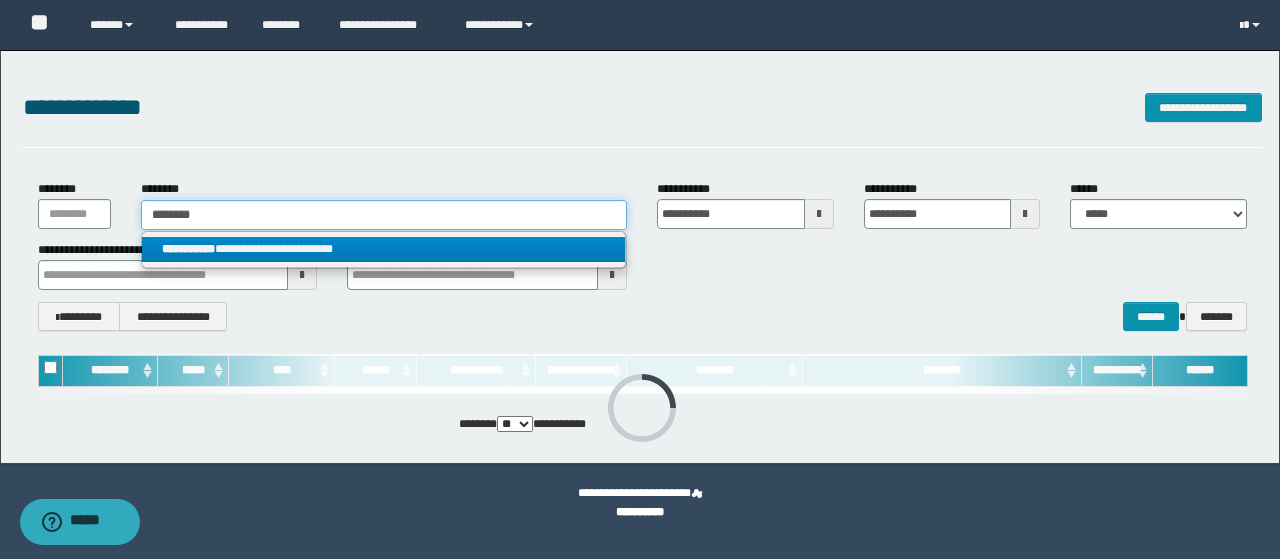 type on "********" 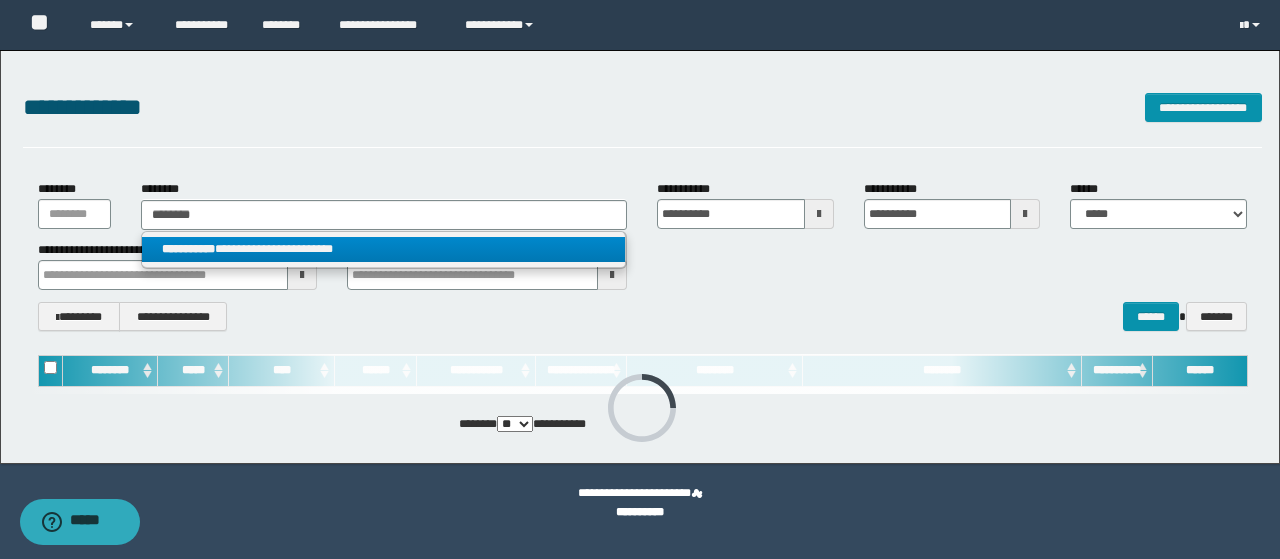click on "**********" at bounding box center [384, 249] 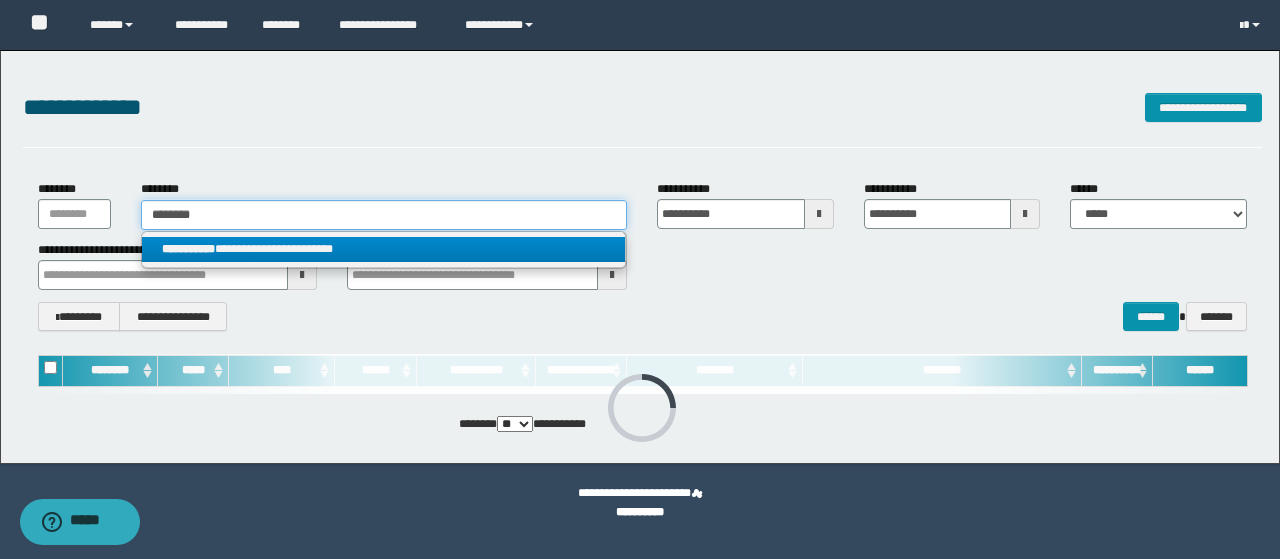 type 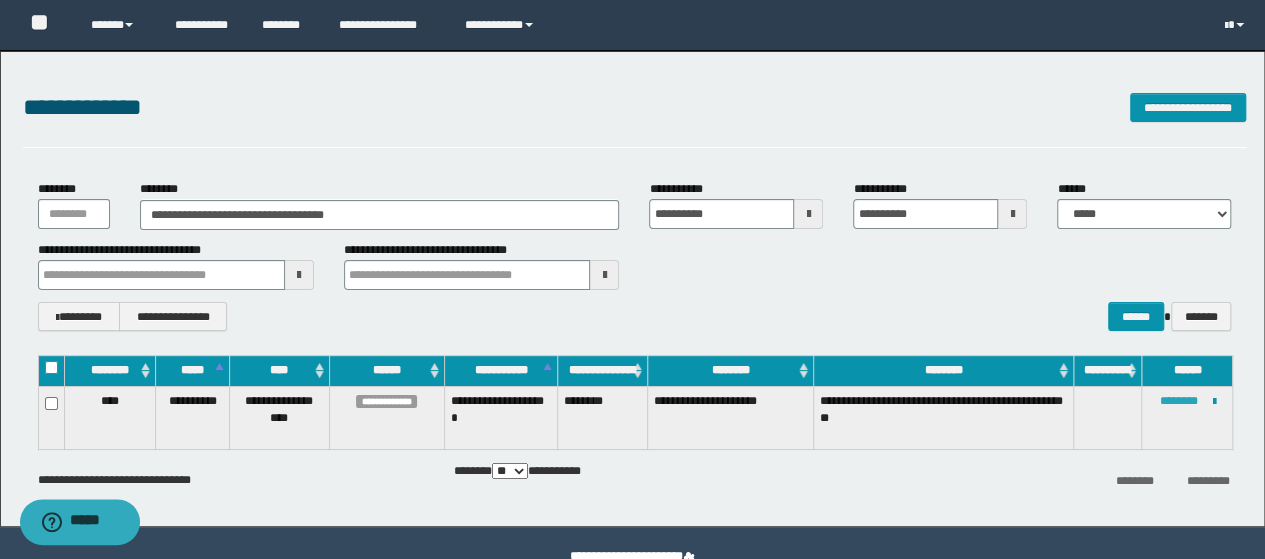 click on "********" at bounding box center [1178, 401] 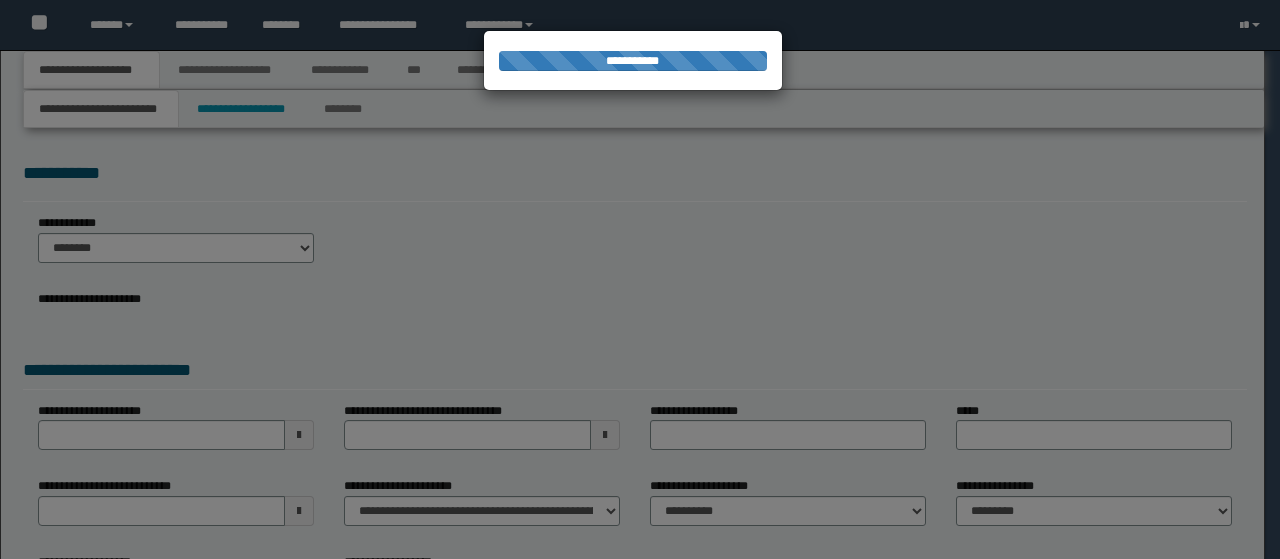 scroll, scrollTop: 0, scrollLeft: 0, axis: both 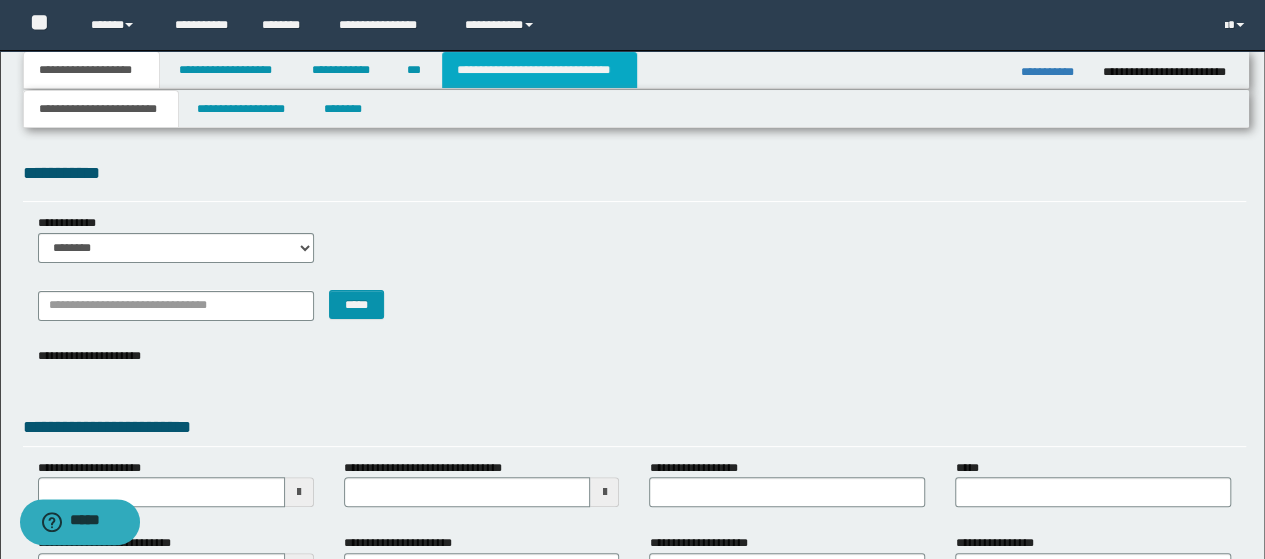 click on "**********" at bounding box center (539, 70) 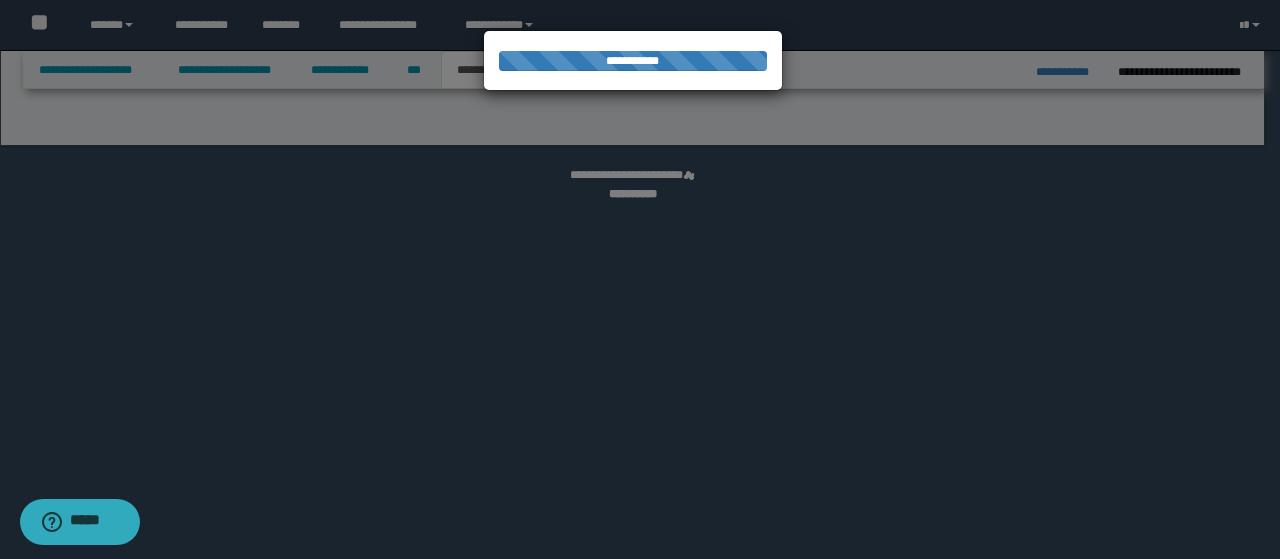 select on "*" 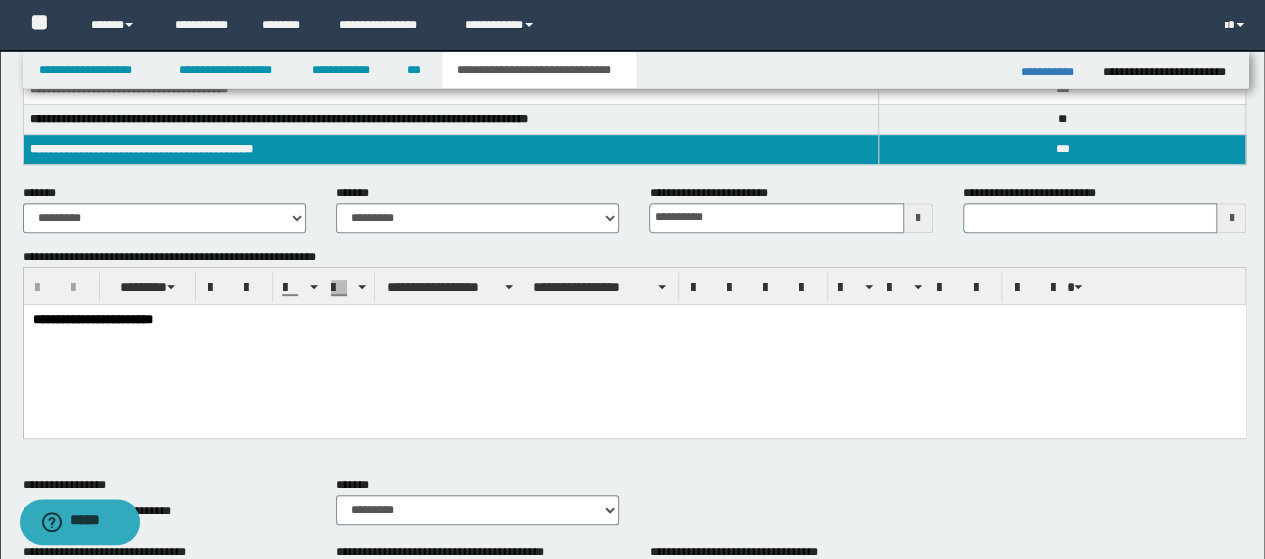 scroll, scrollTop: 0, scrollLeft: 0, axis: both 